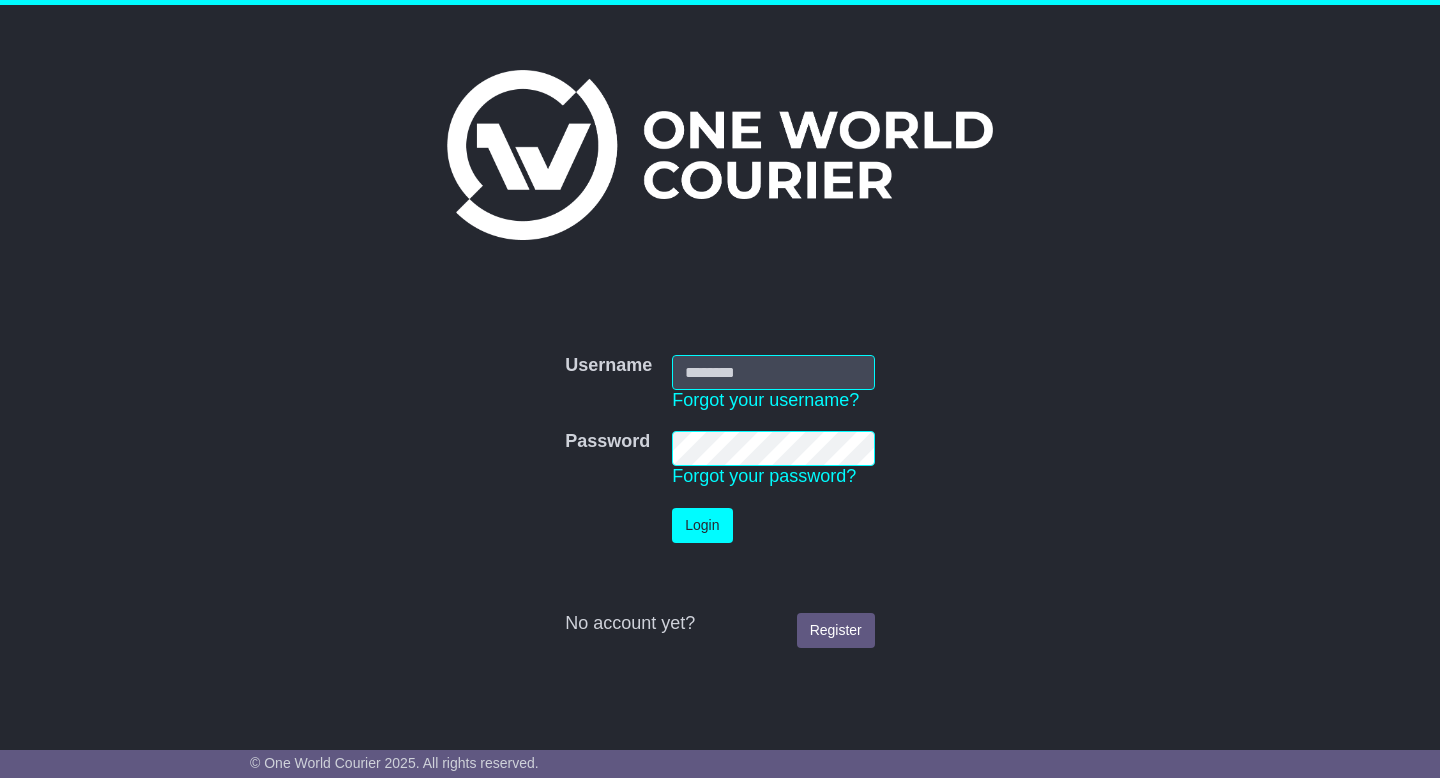 scroll, scrollTop: 0, scrollLeft: 0, axis: both 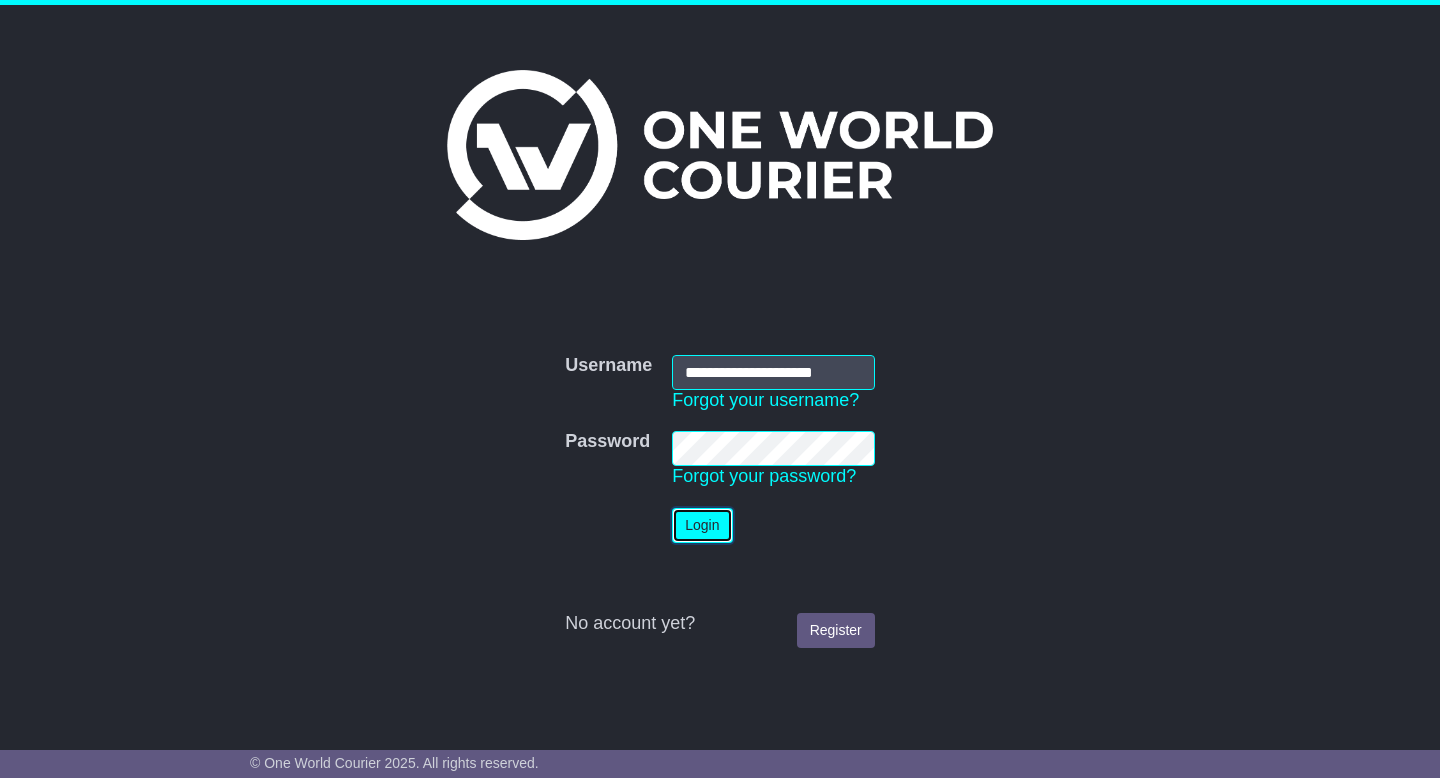 click on "Login" at bounding box center (702, 525) 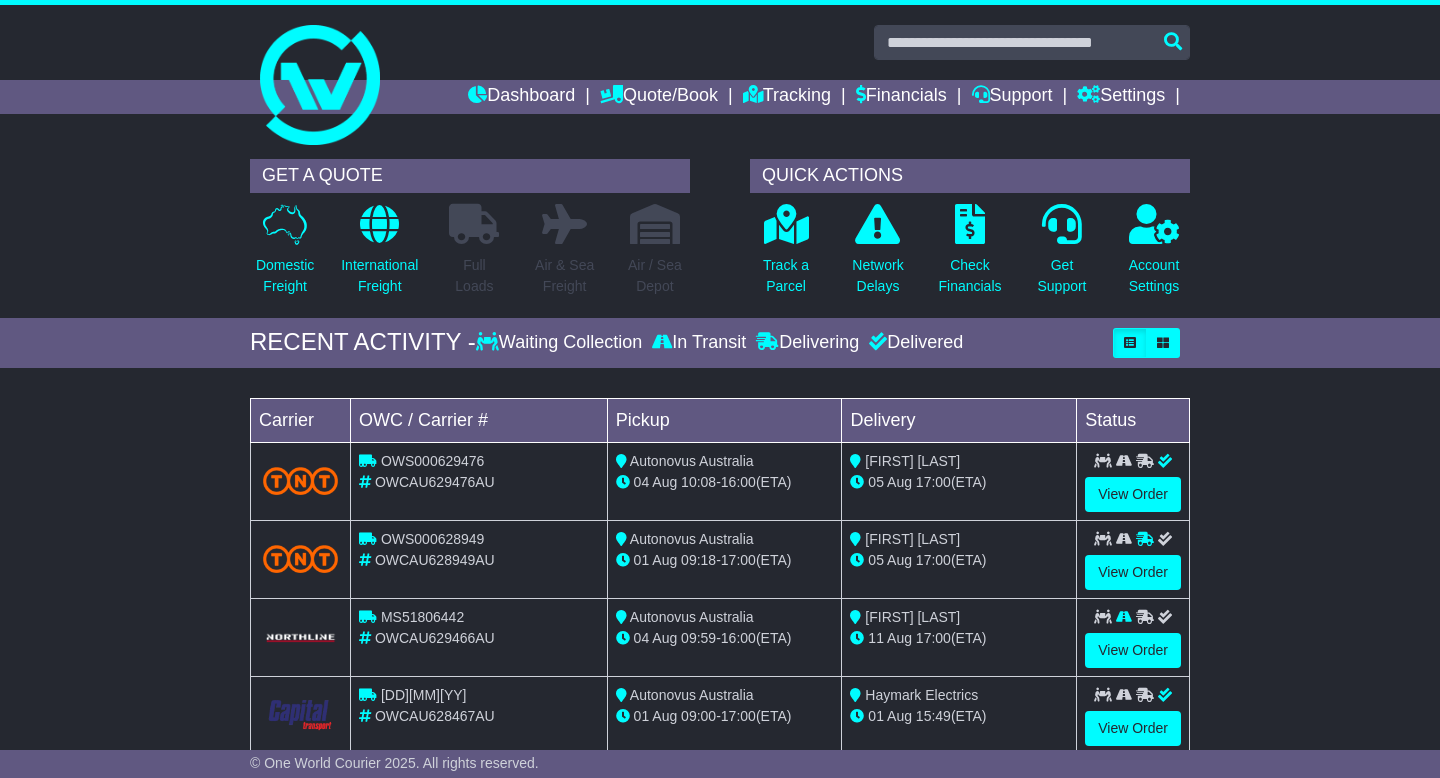 scroll, scrollTop: 0, scrollLeft: 0, axis: both 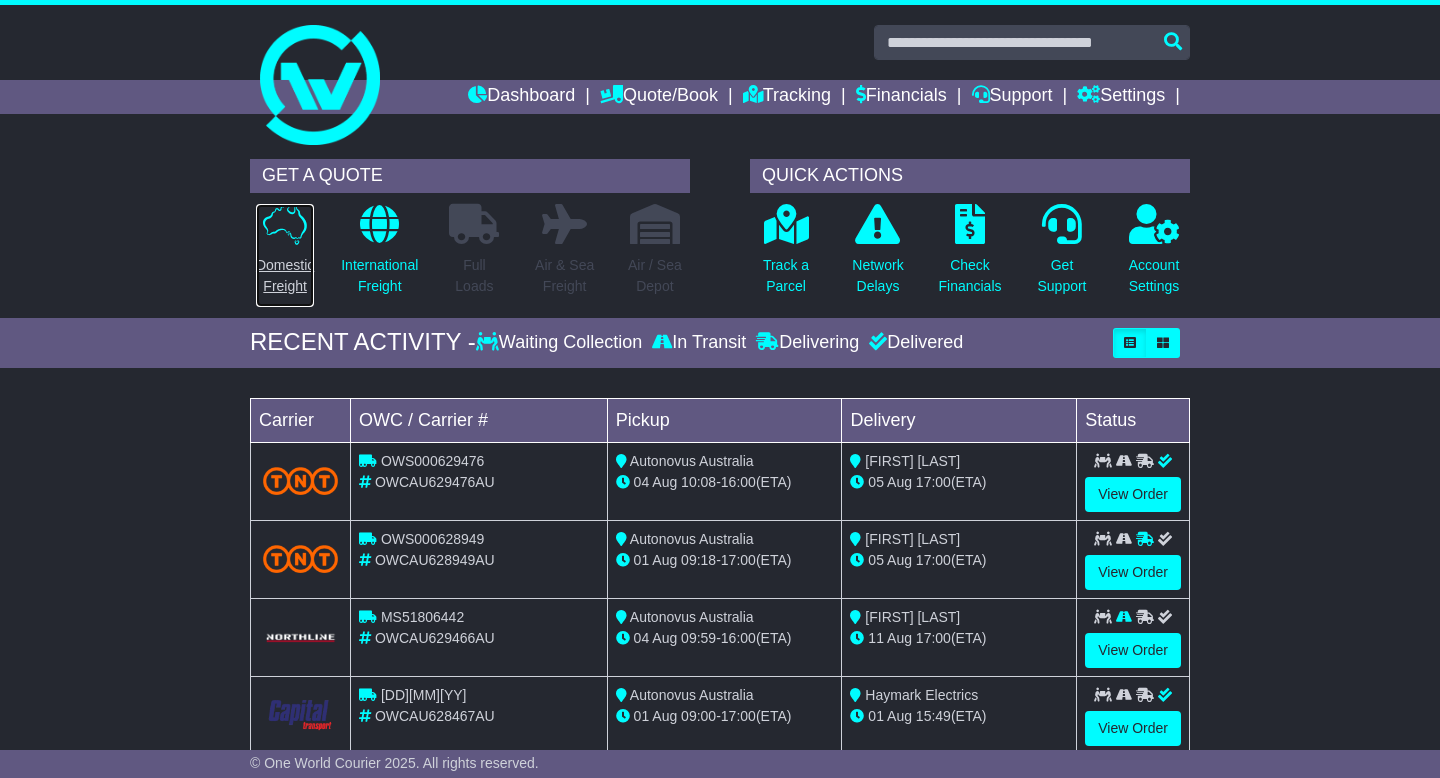 click on "Domestic Freight" at bounding box center [285, 276] 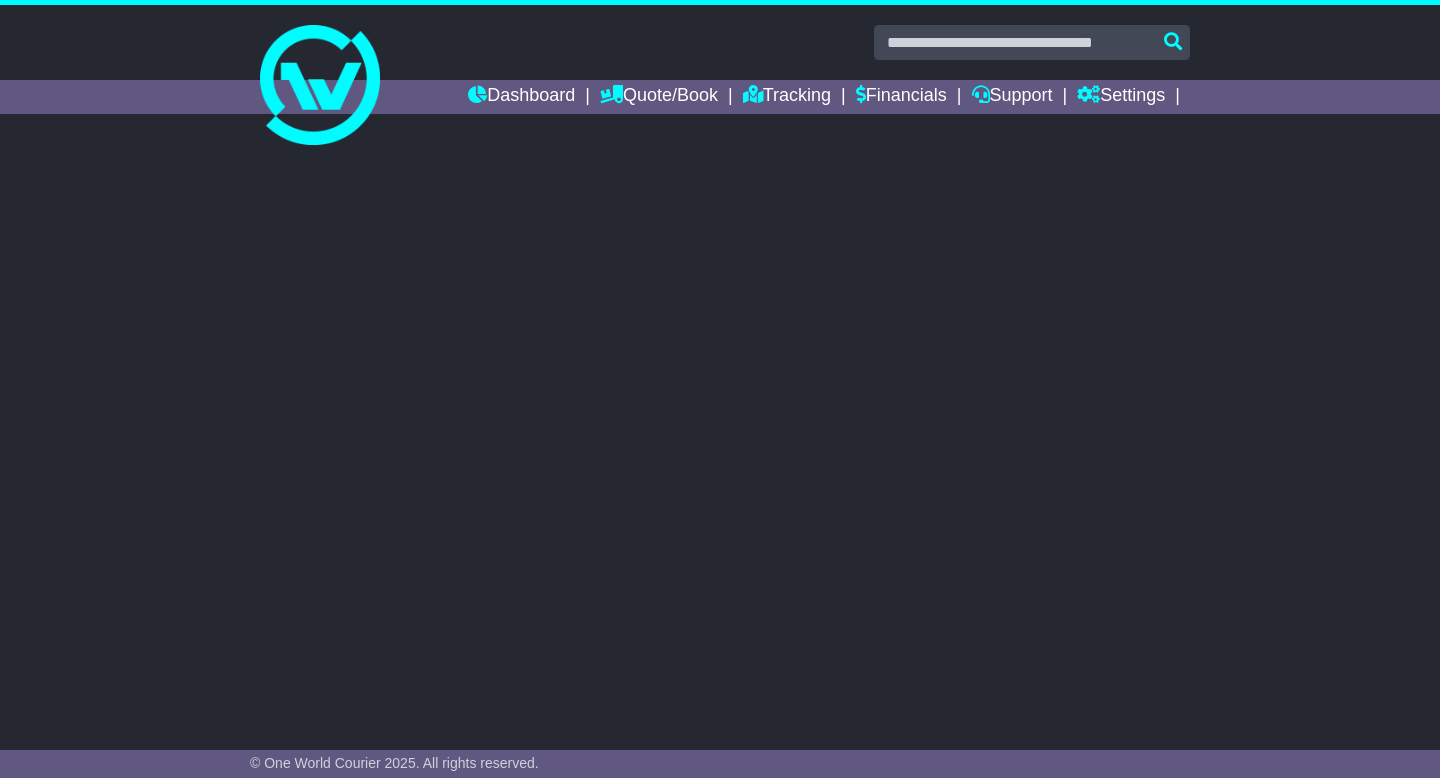 scroll, scrollTop: 0, scrollLeft: 0, axis: both 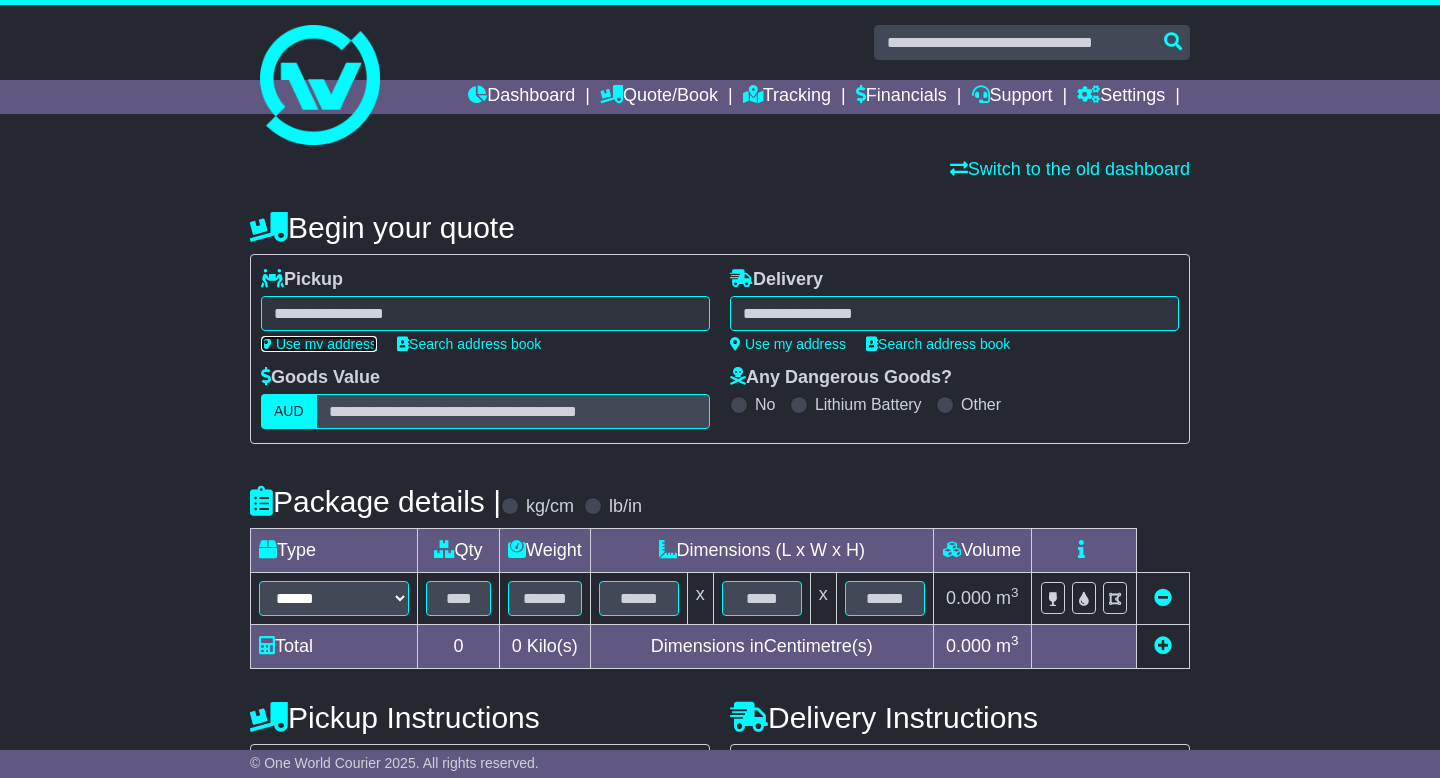 click on "Use my address" at bounding box center [319, 344] 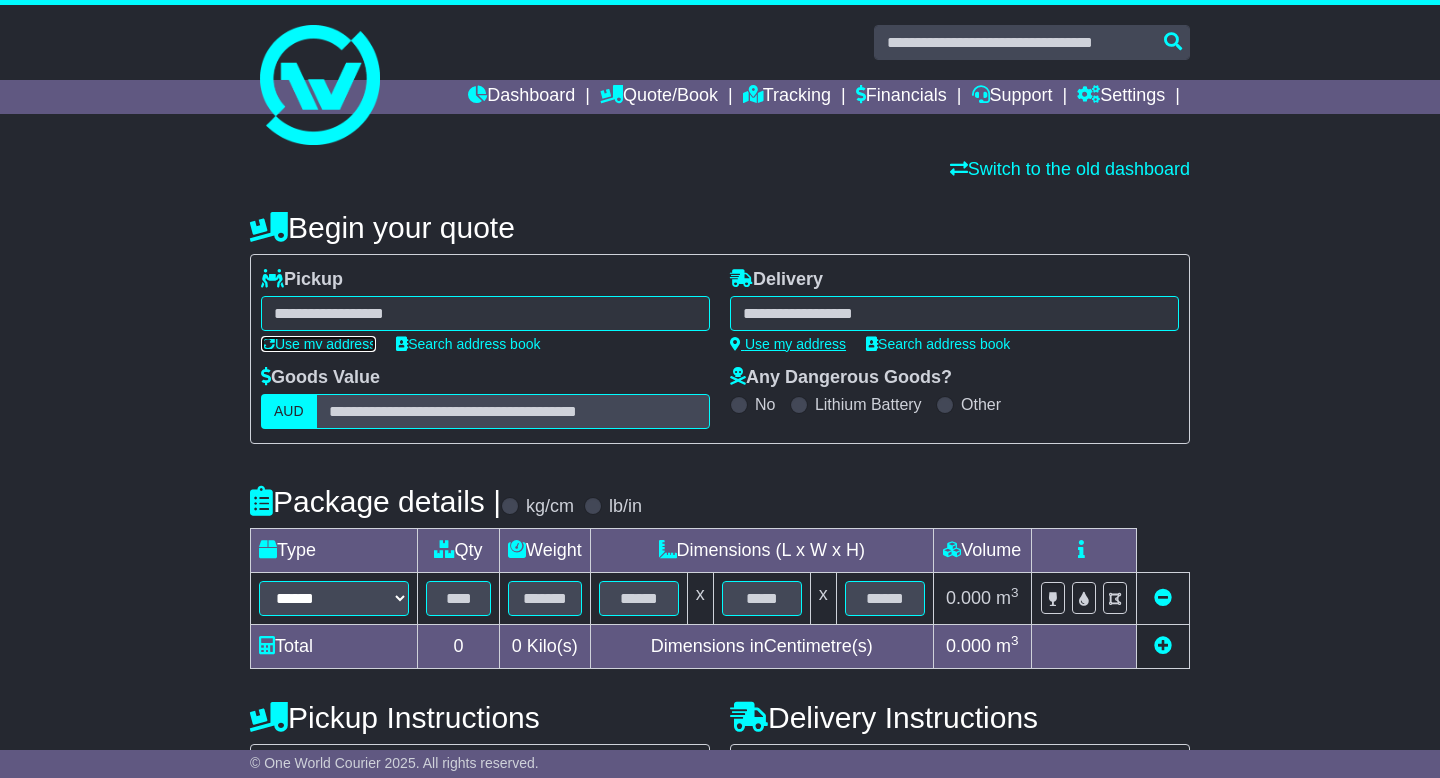 type on "**********" 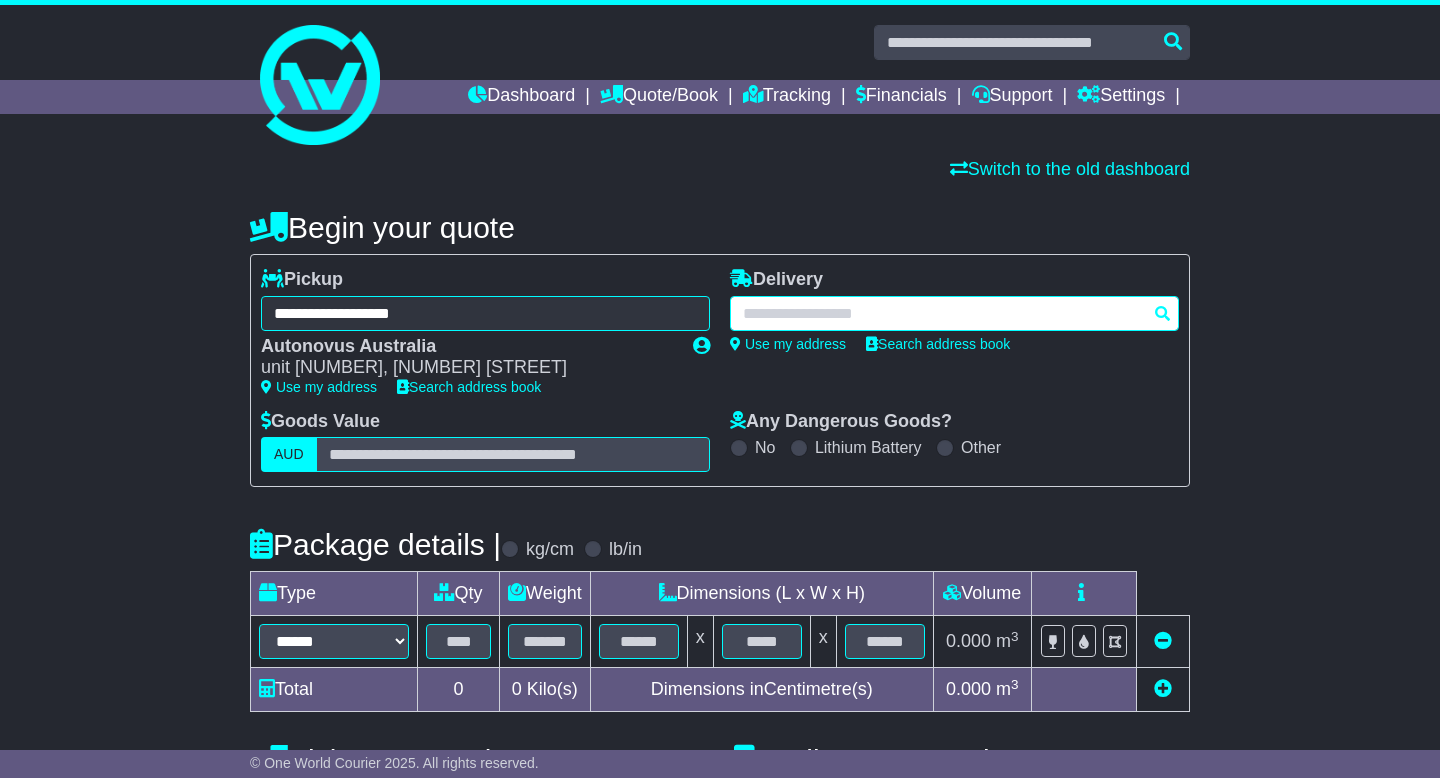 click at bounding box center (954, 313) 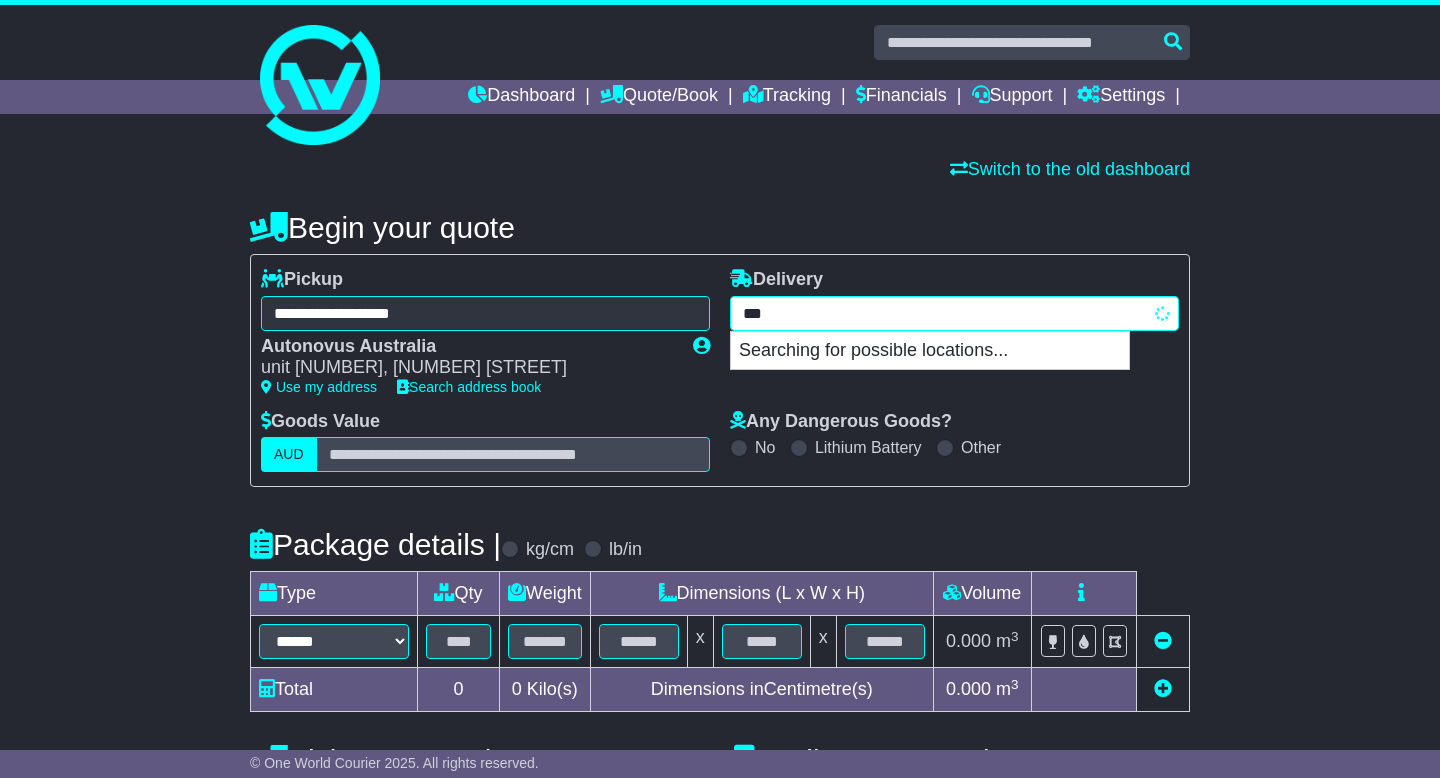 type on "****" 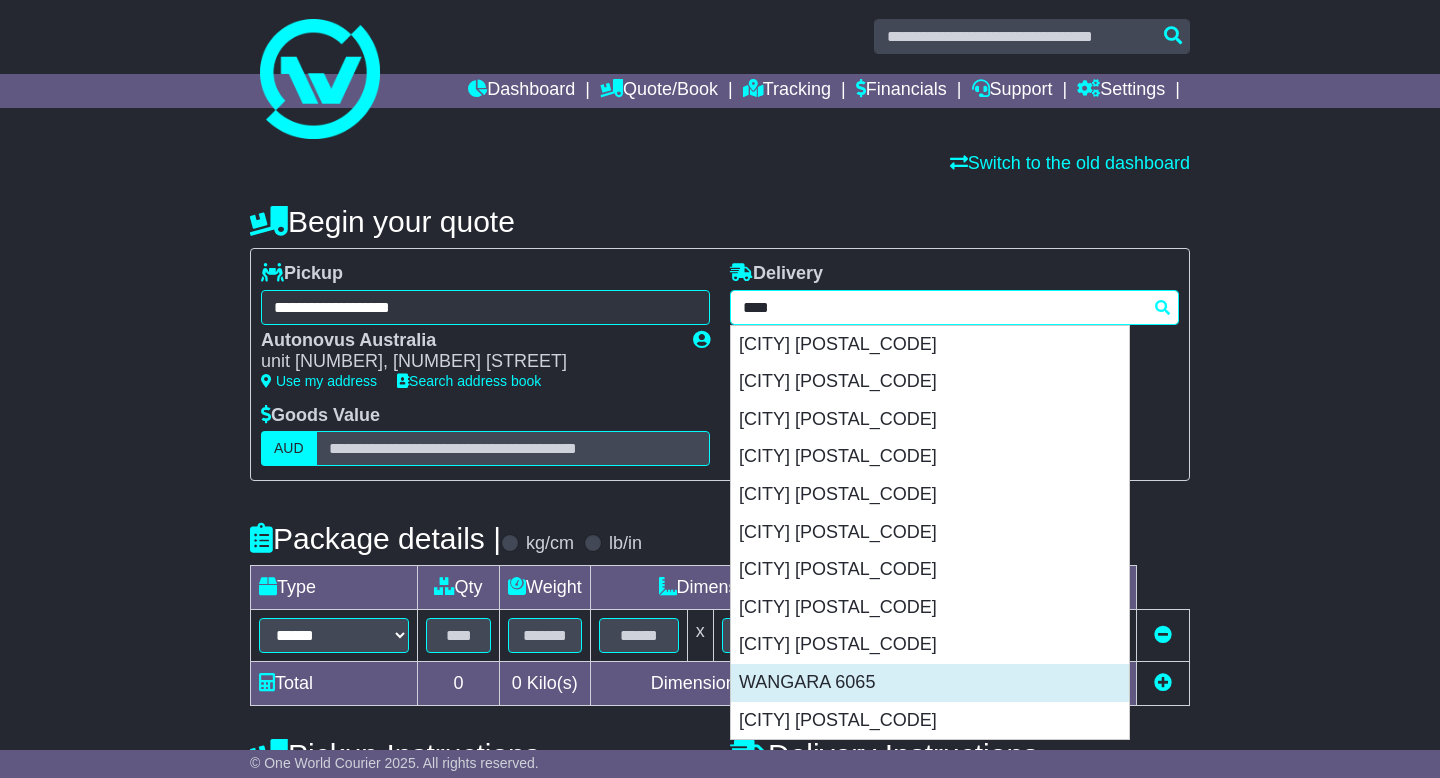 scroll, scrollTop: 7, scrollLeft: 0, axis: vertical 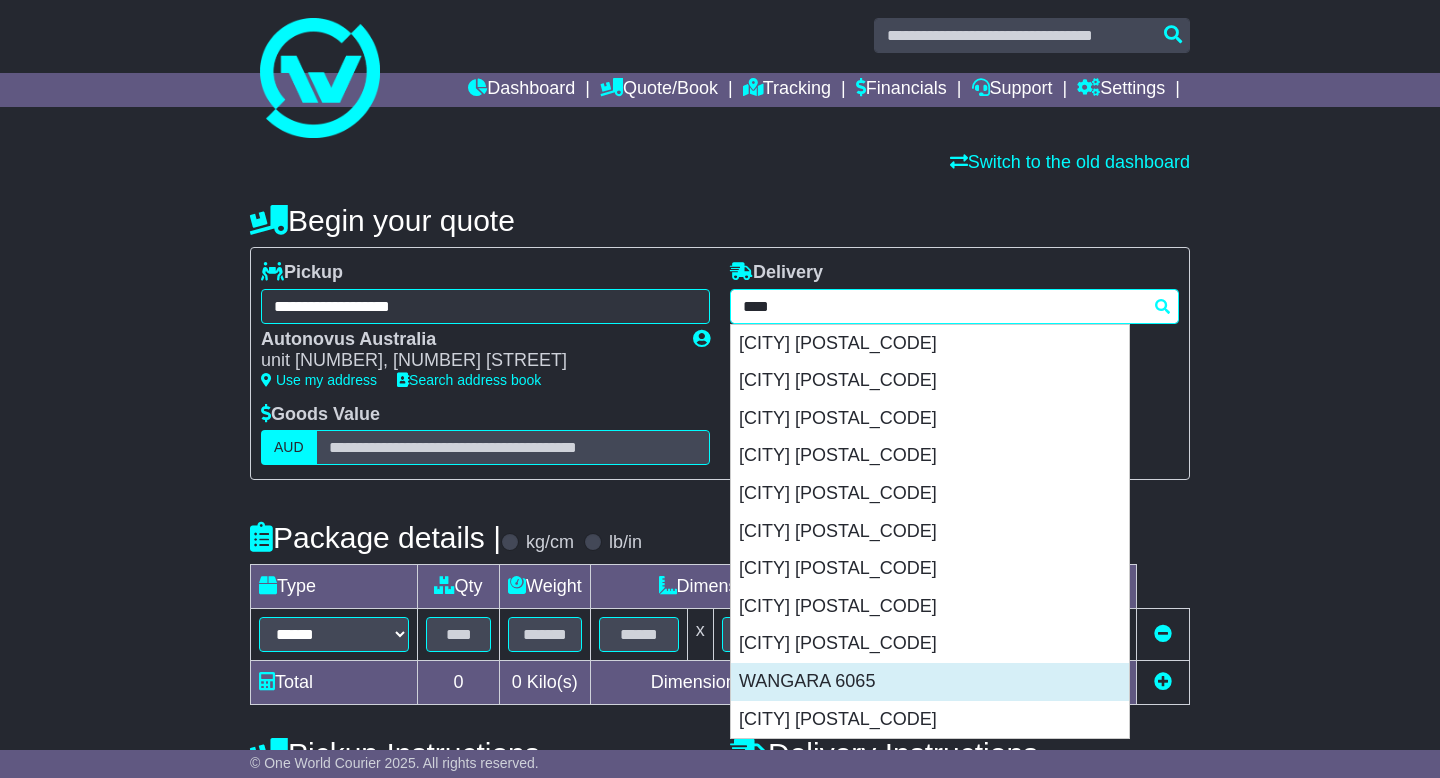 click on "WANGARA 6065" at bounding box center [930, 682] 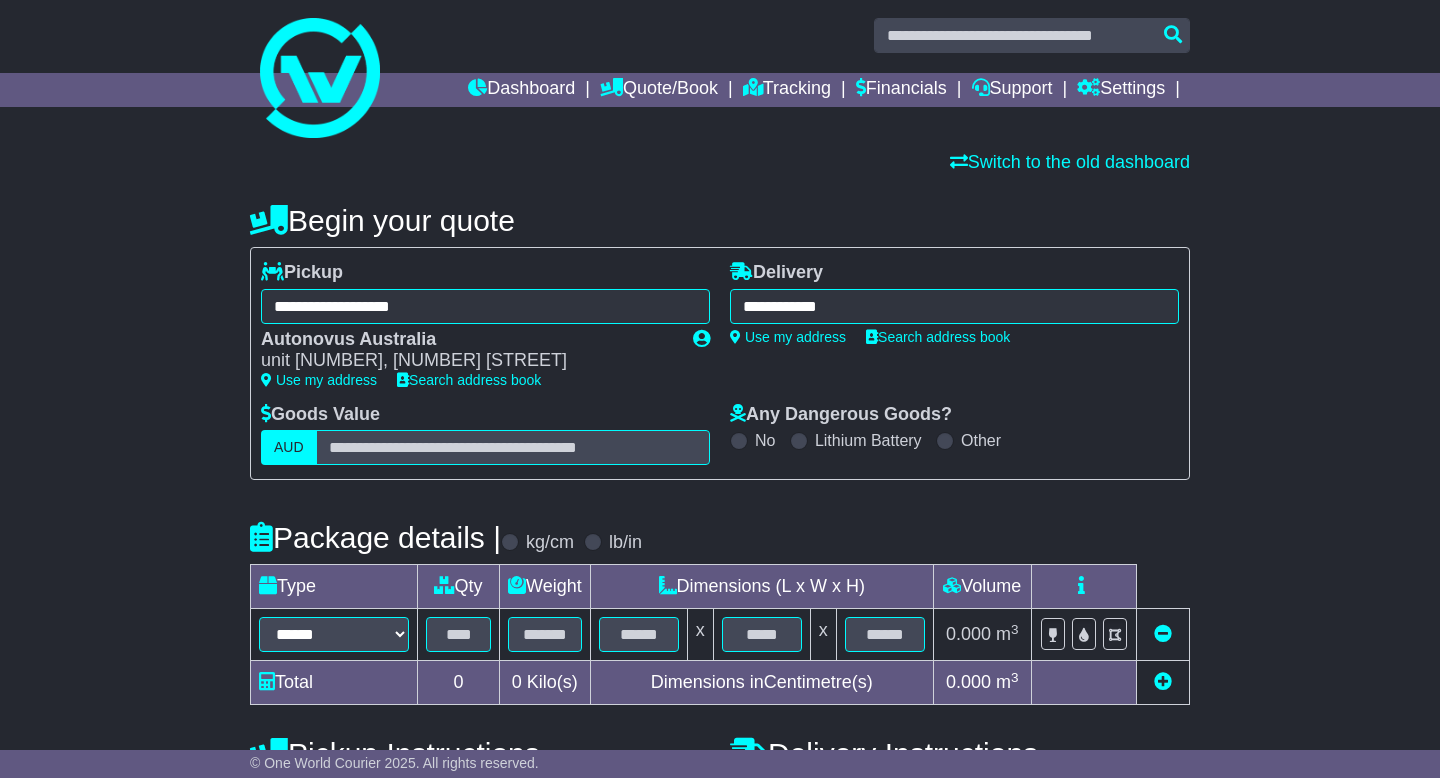 type on "**********" 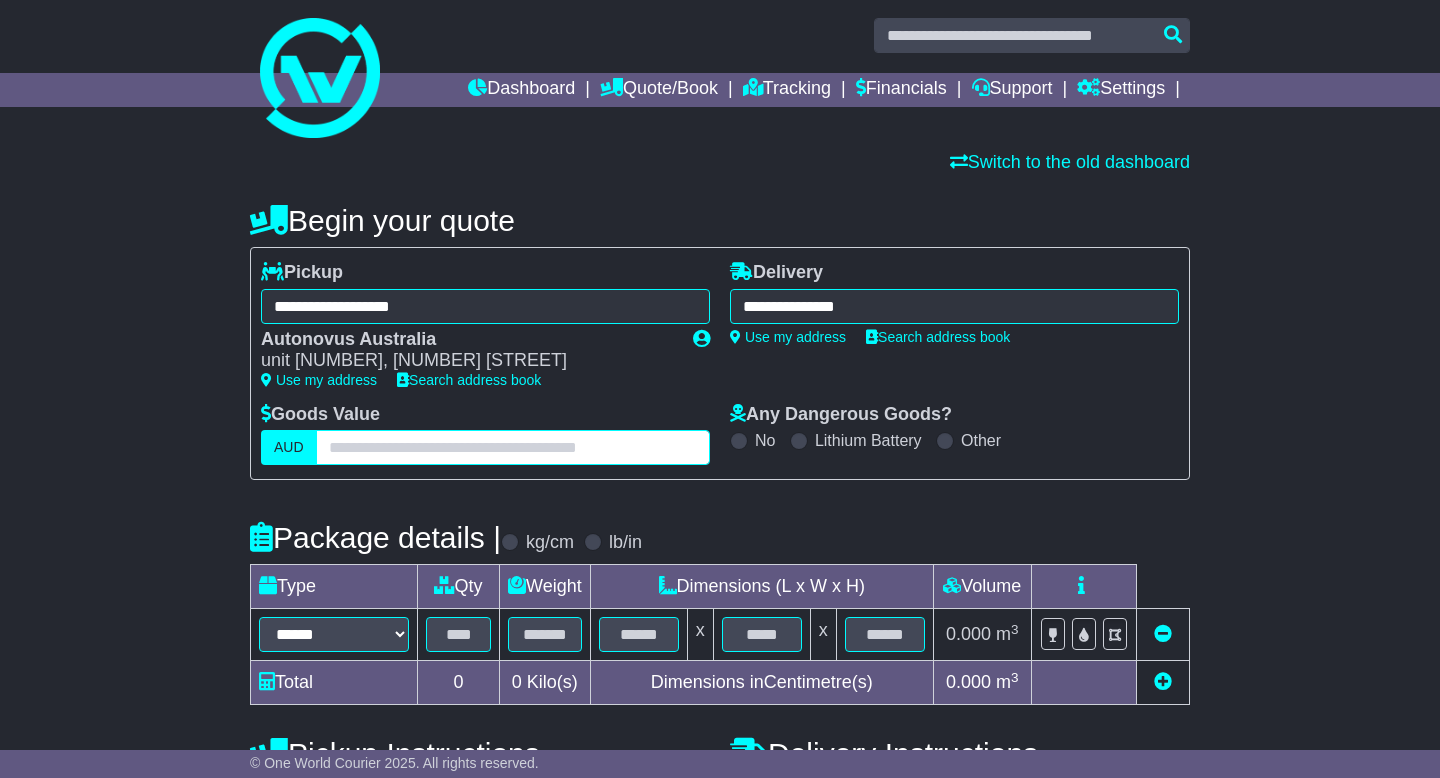 click at bounding box center (513, 447) 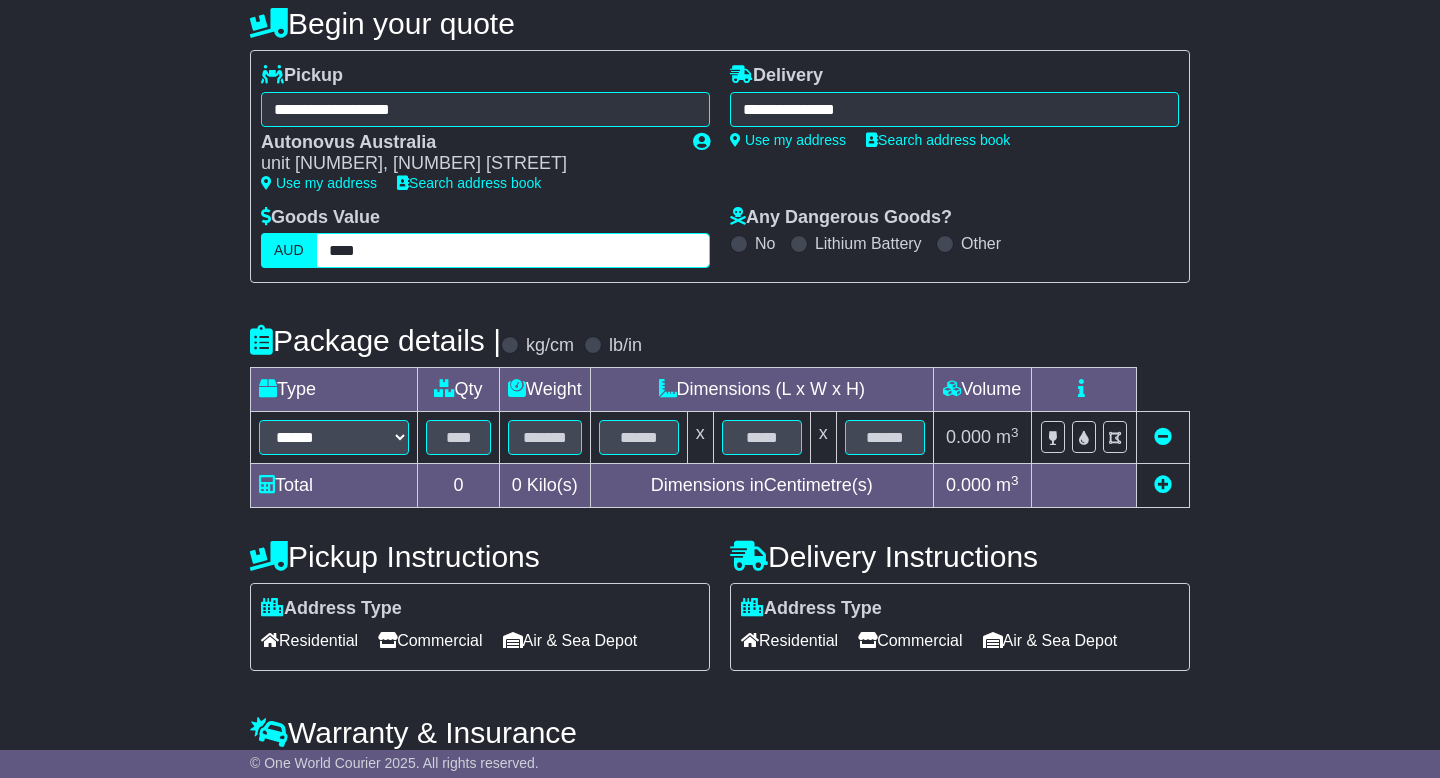 scroll, scrollTop: 207, scrollLeft: 0, axis: vertical 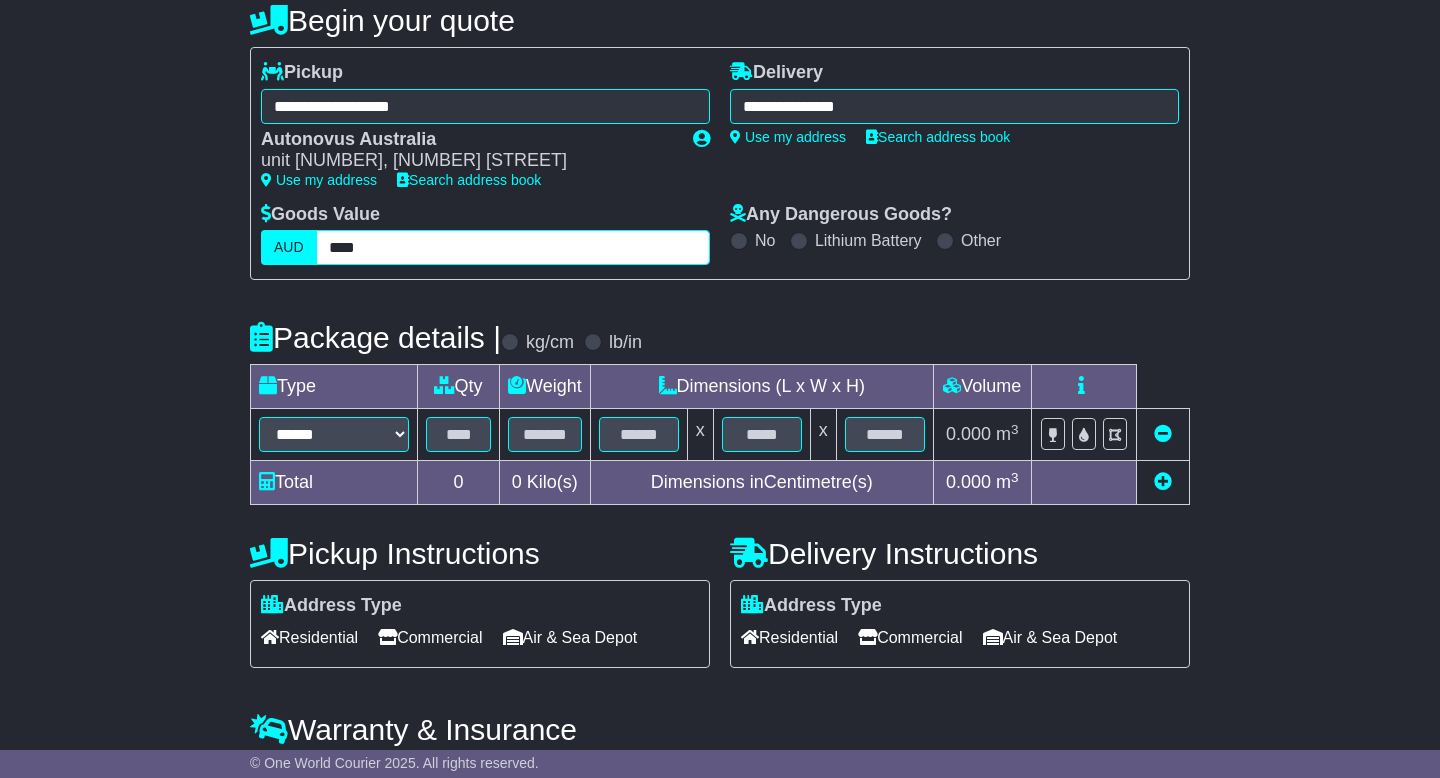 type on "****" 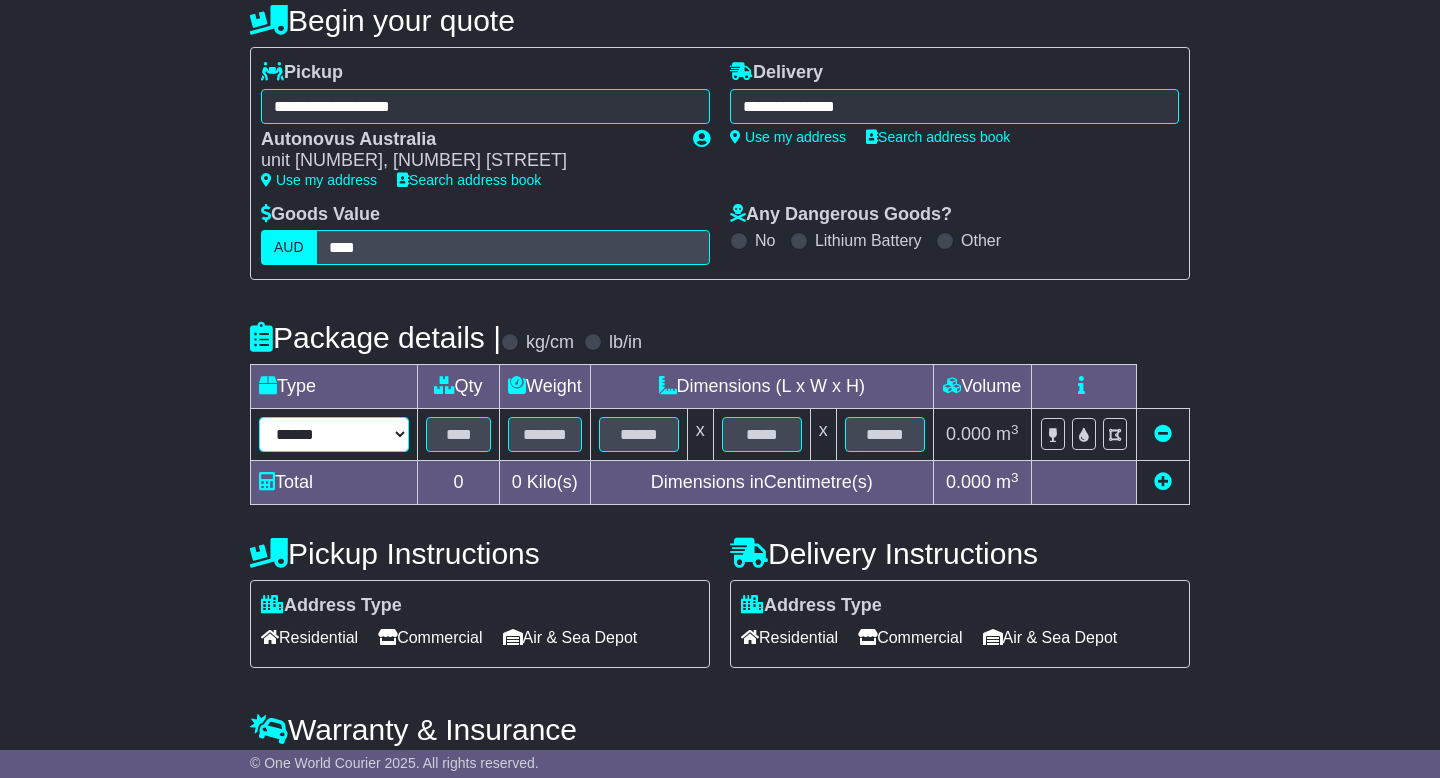 click on "****** ****** *** ******** ***** **** **** ****** *** *******" at bounding box center [334, 434] 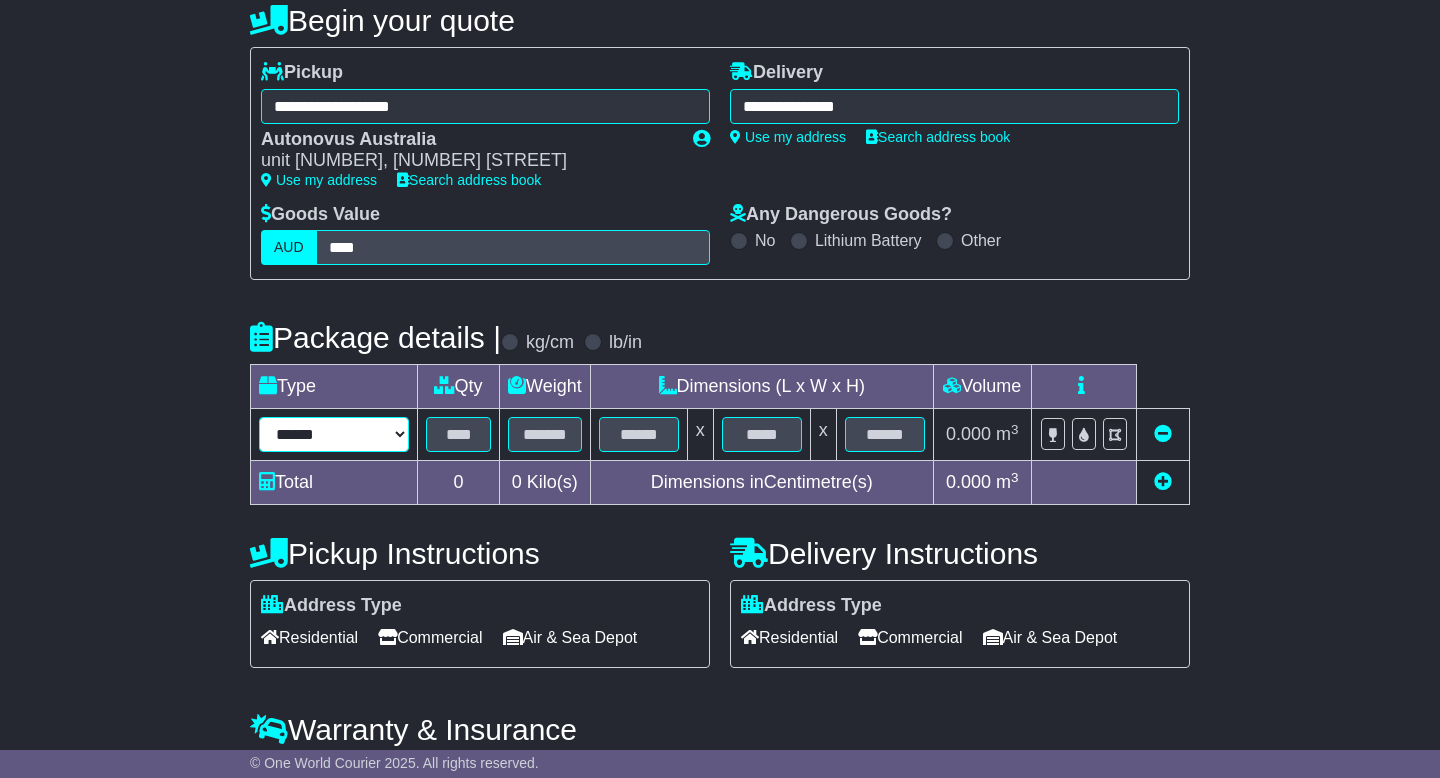 select on "*****" 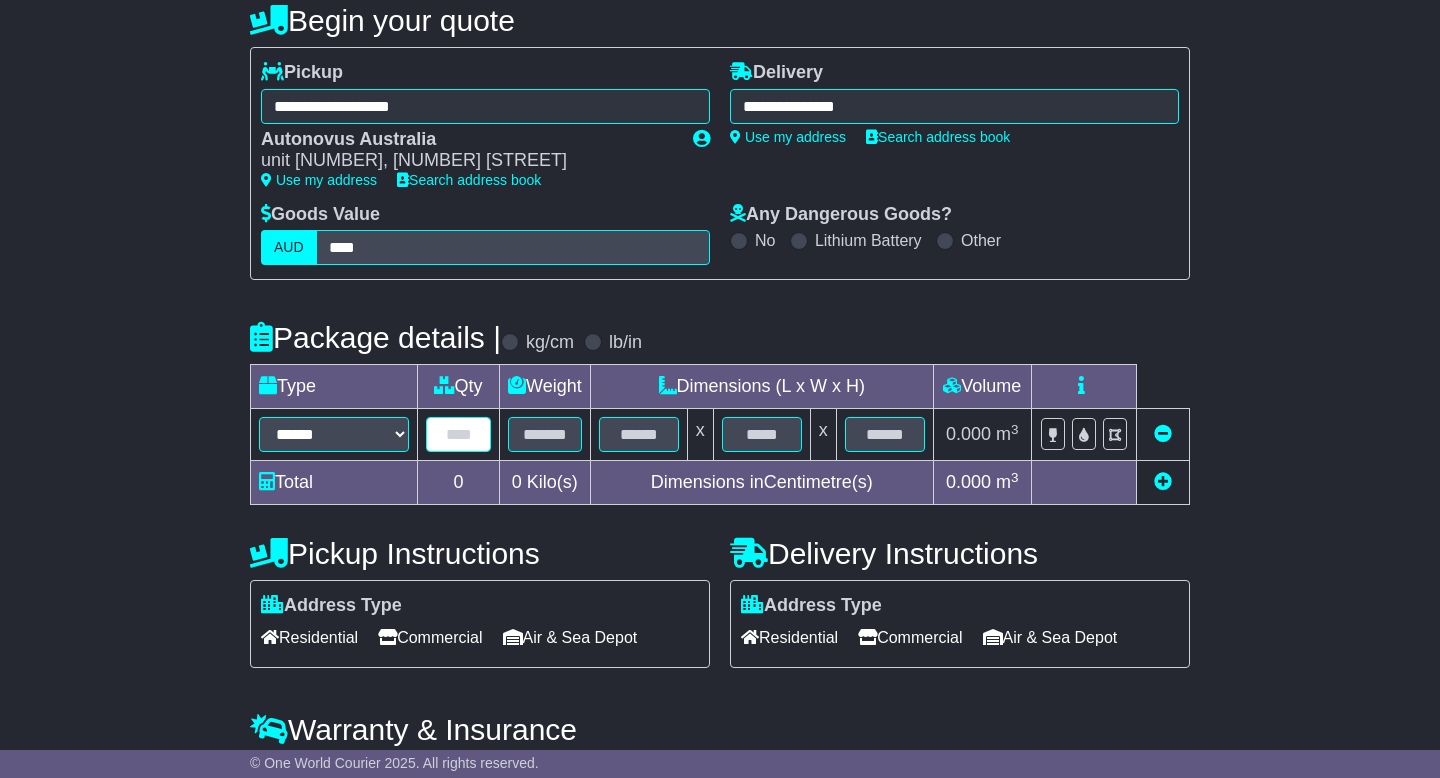 click at bounding box center (458, 434) 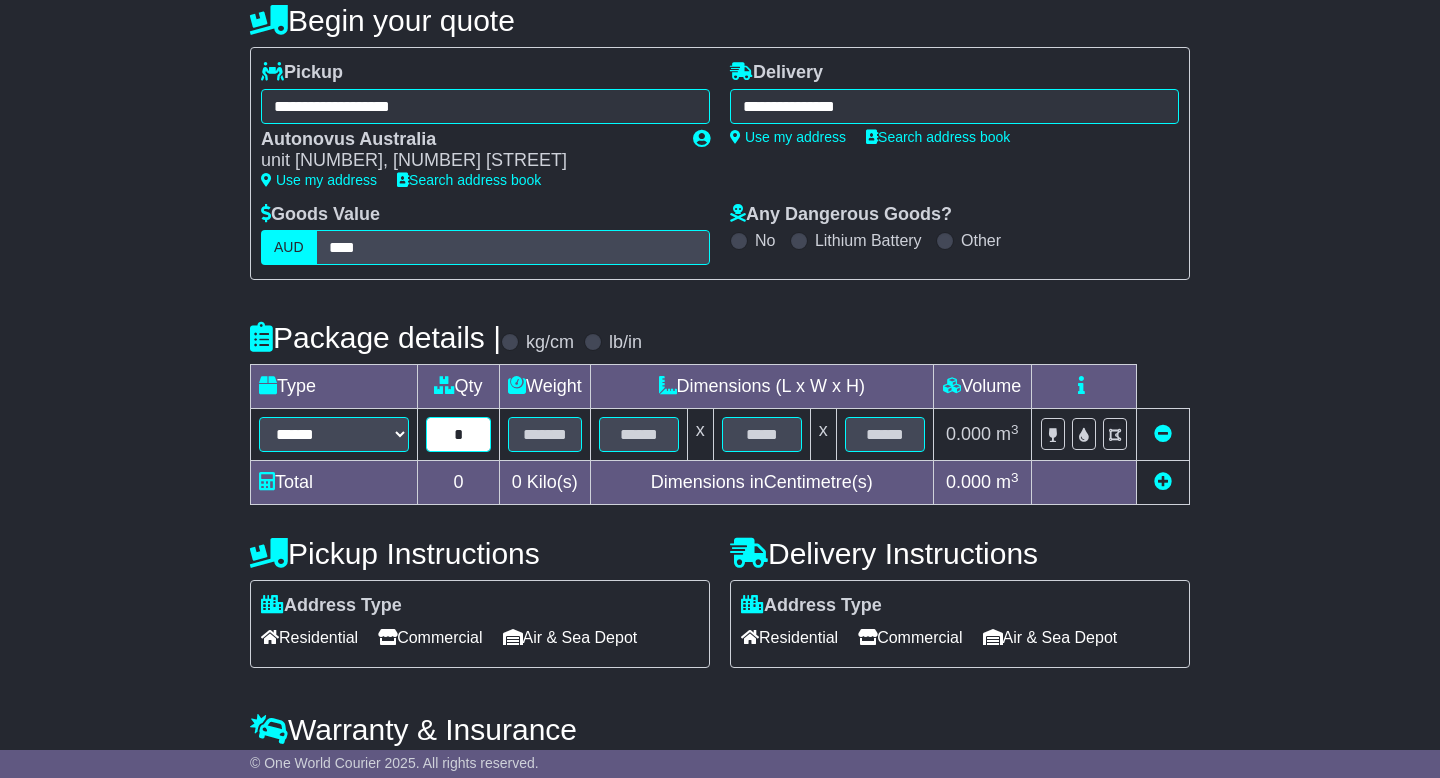 type on "*" 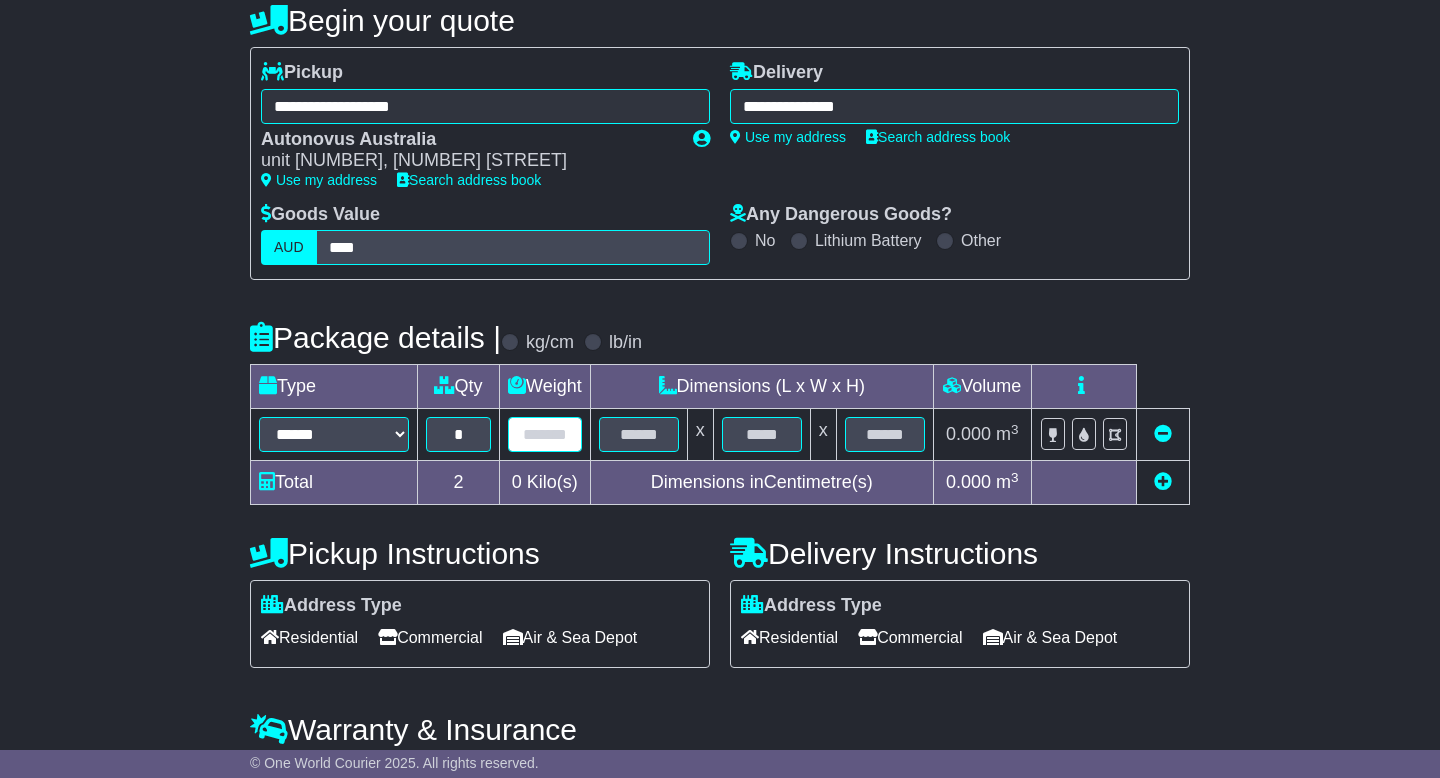 click at bounding box center [545, 434] 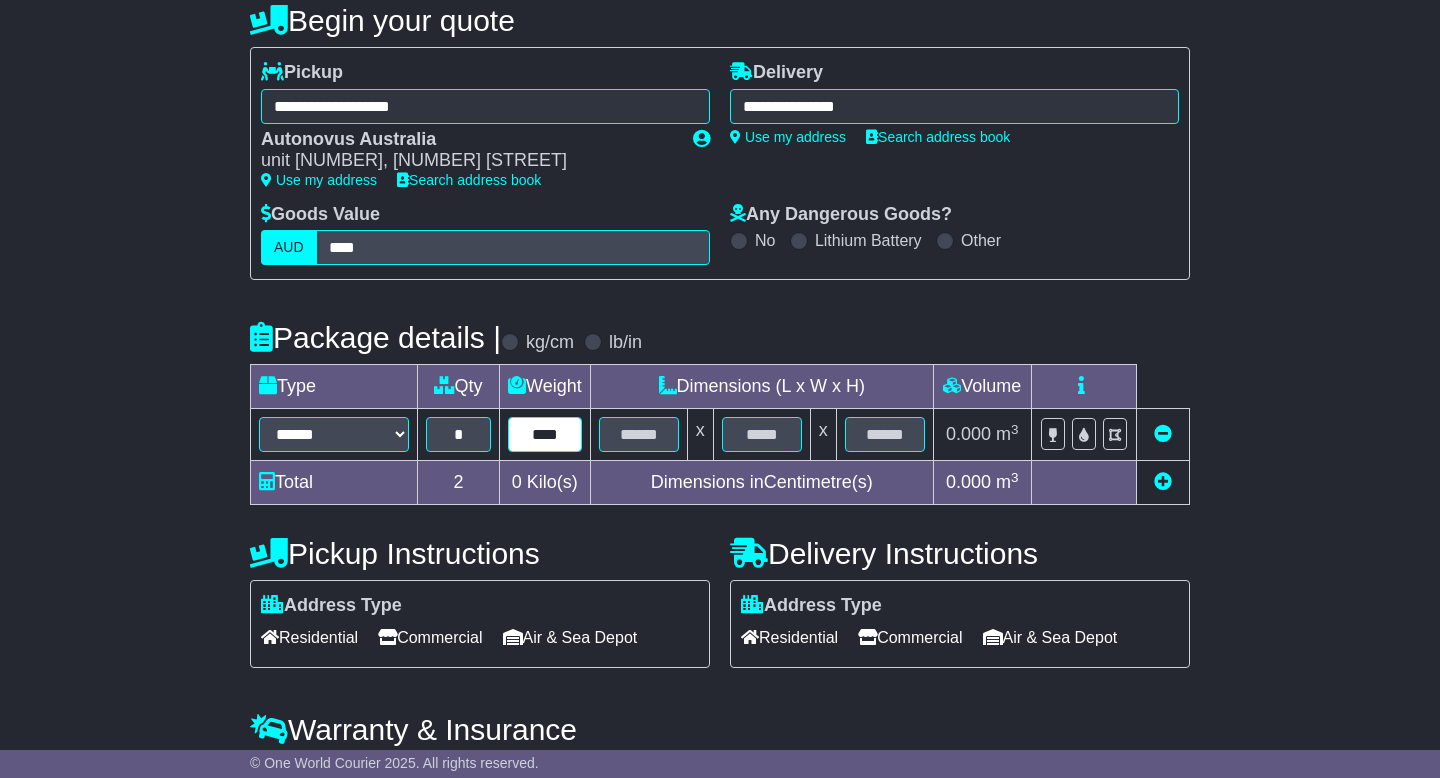 type on "****" 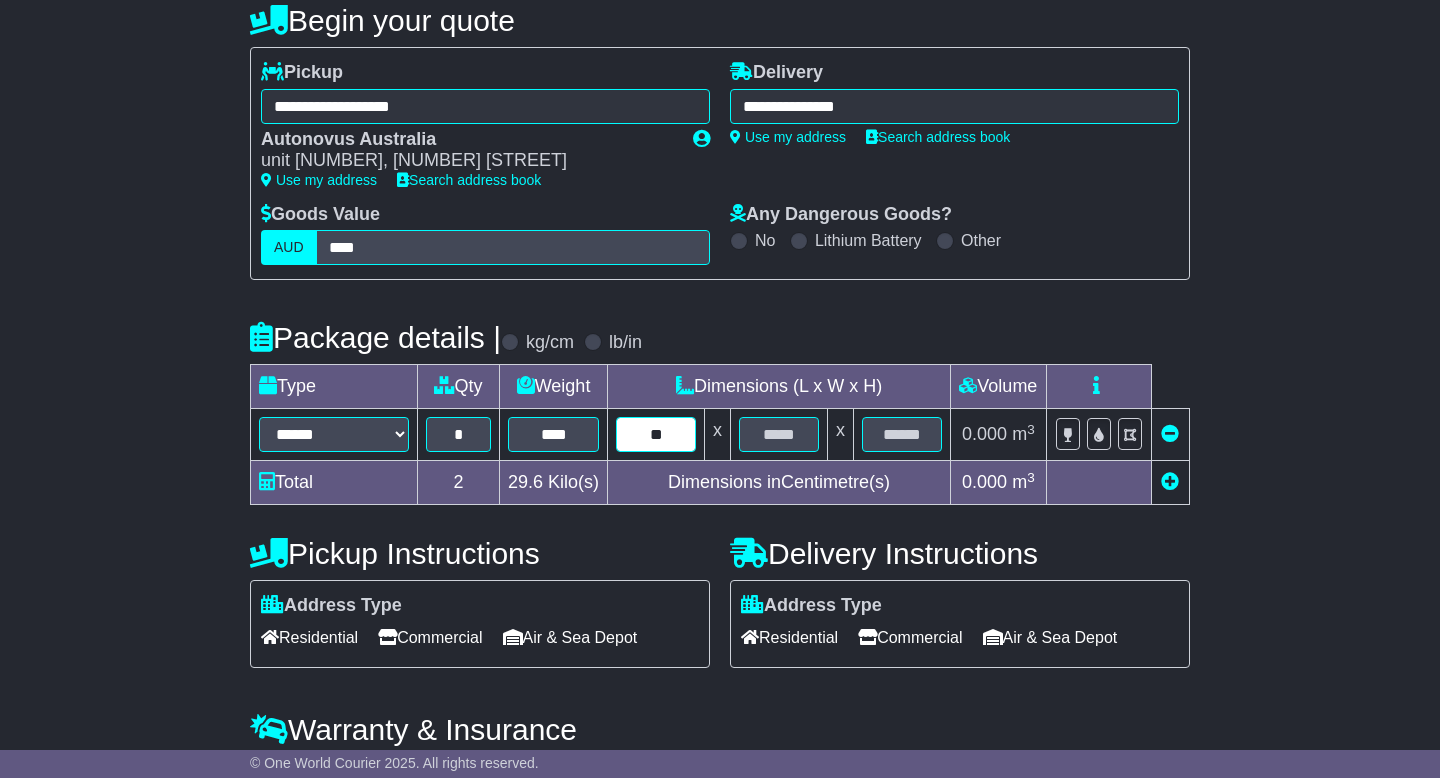 type on "**" 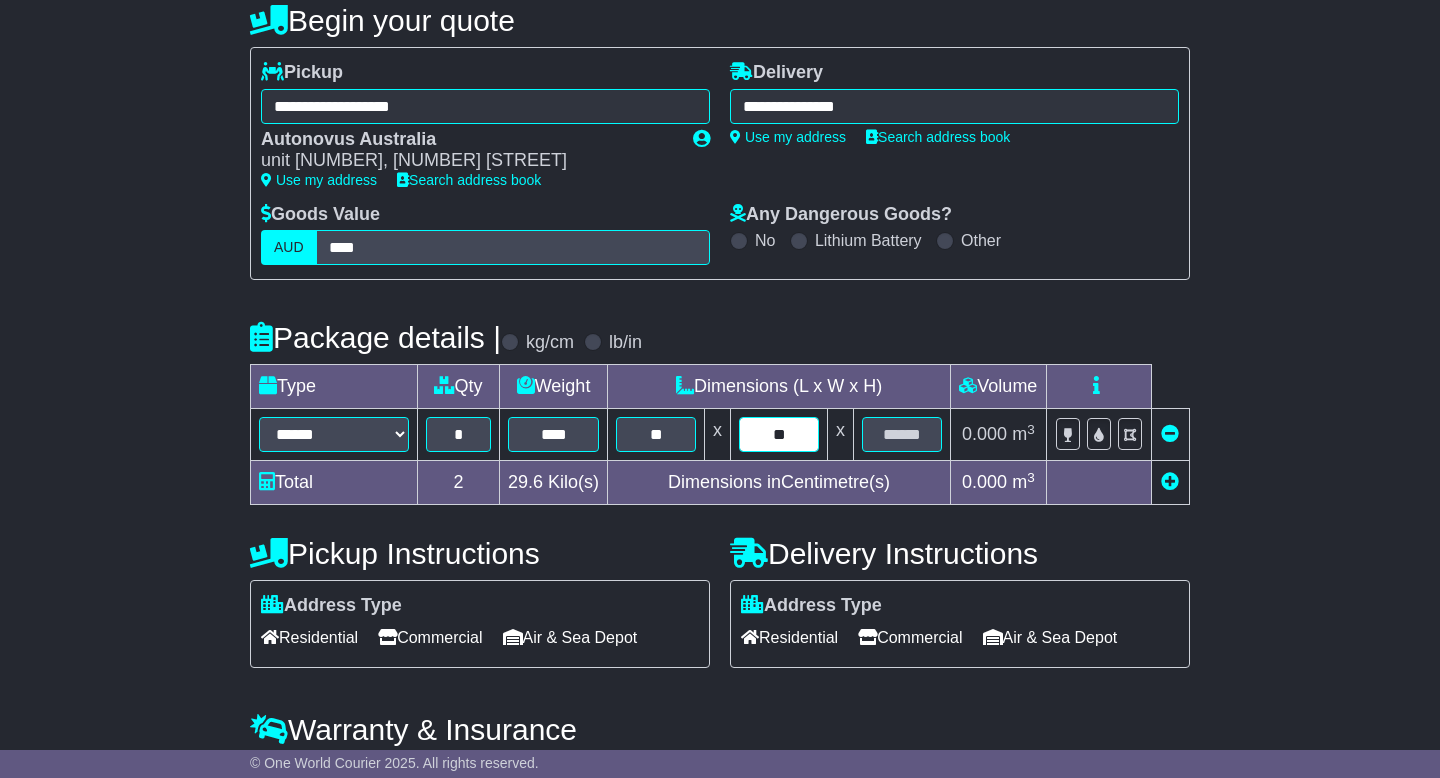 type on "**" 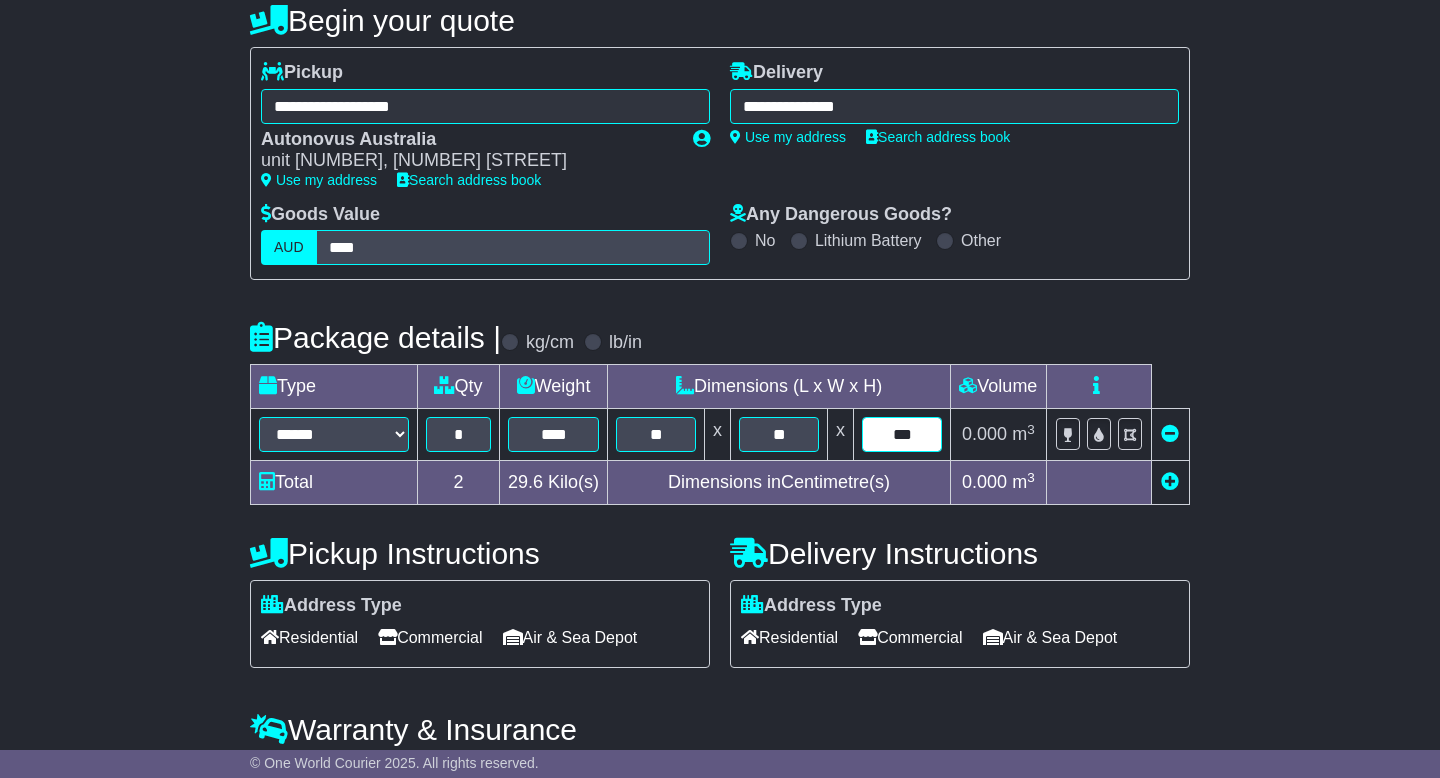 type on "***" 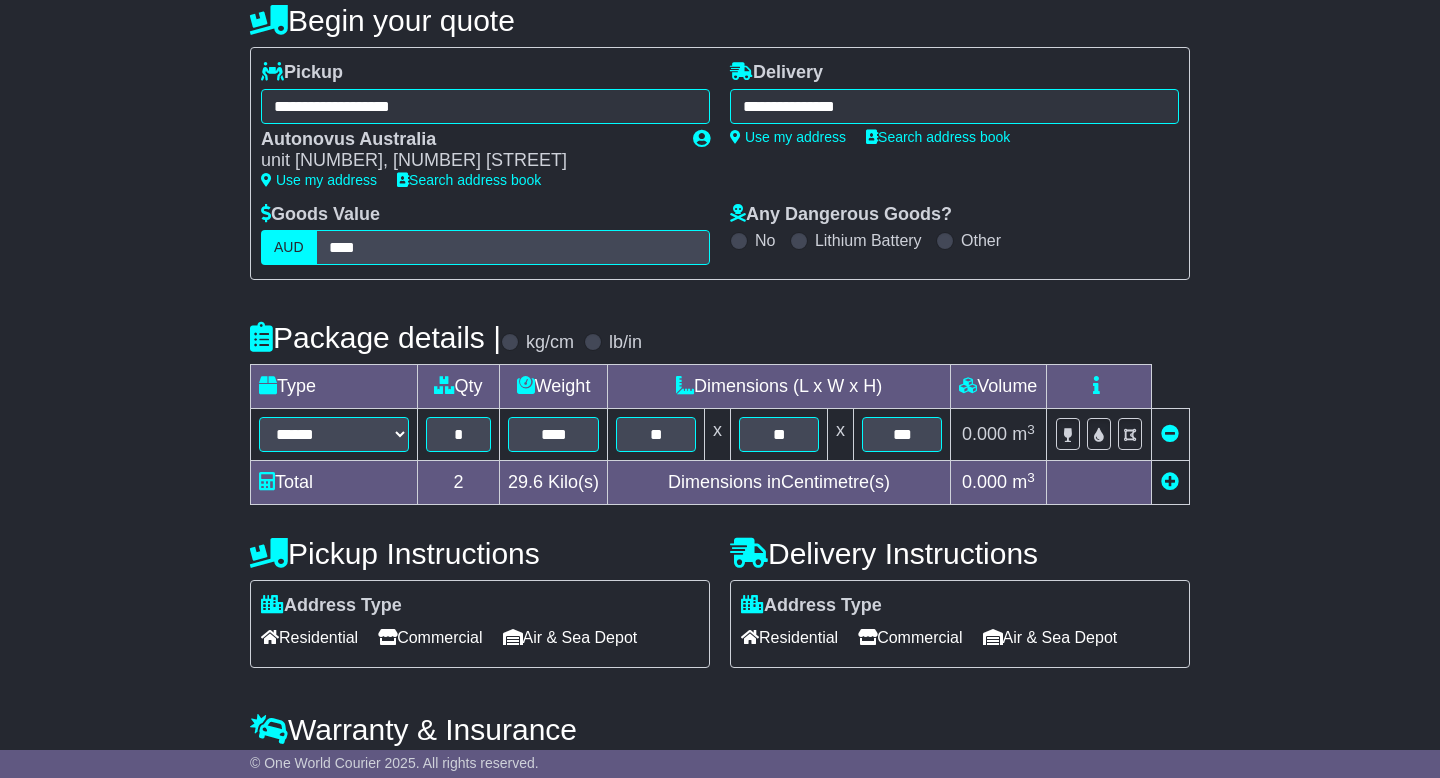 click on "Commercial" at bounding box center (910, 637) 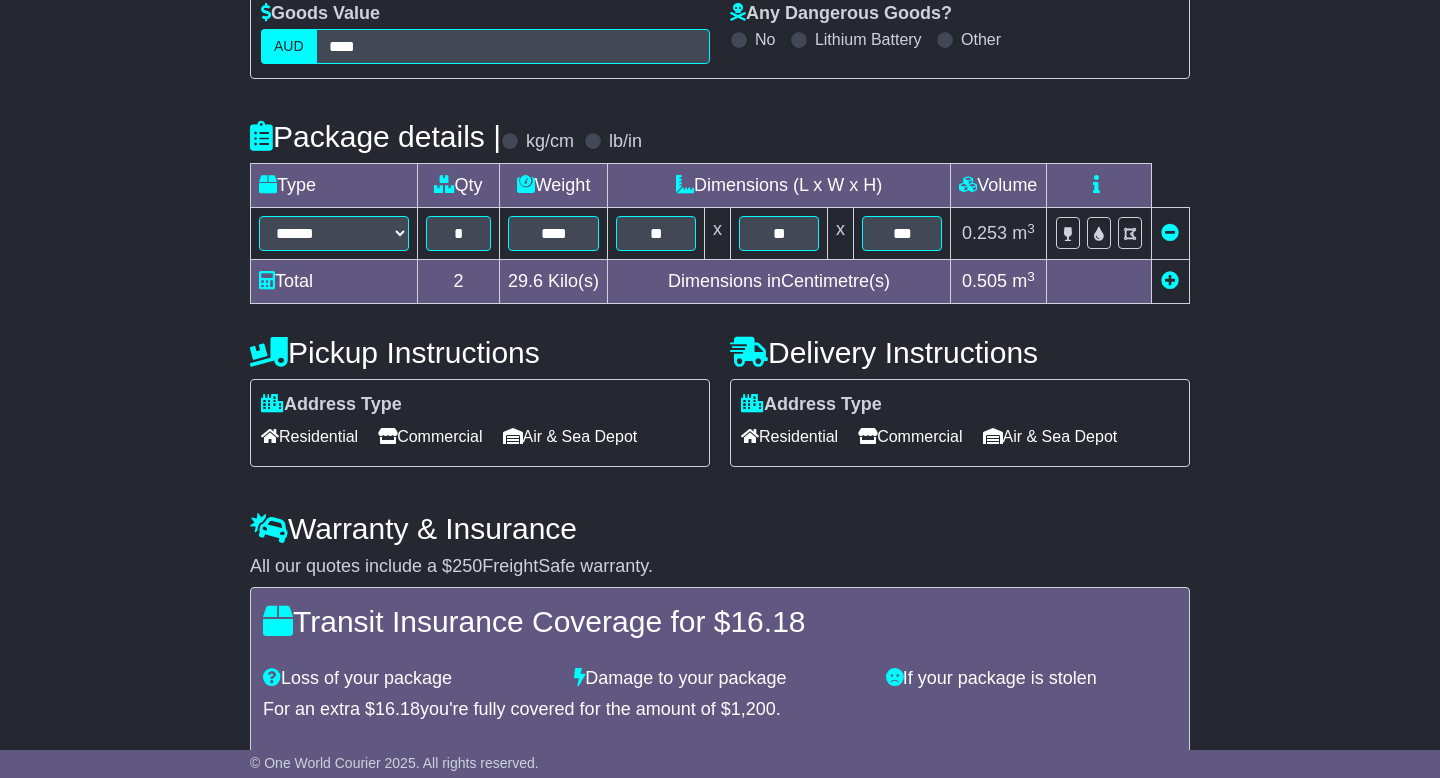 scroll, scrollTop: 543, scrollLeft: 0, axis: vertical 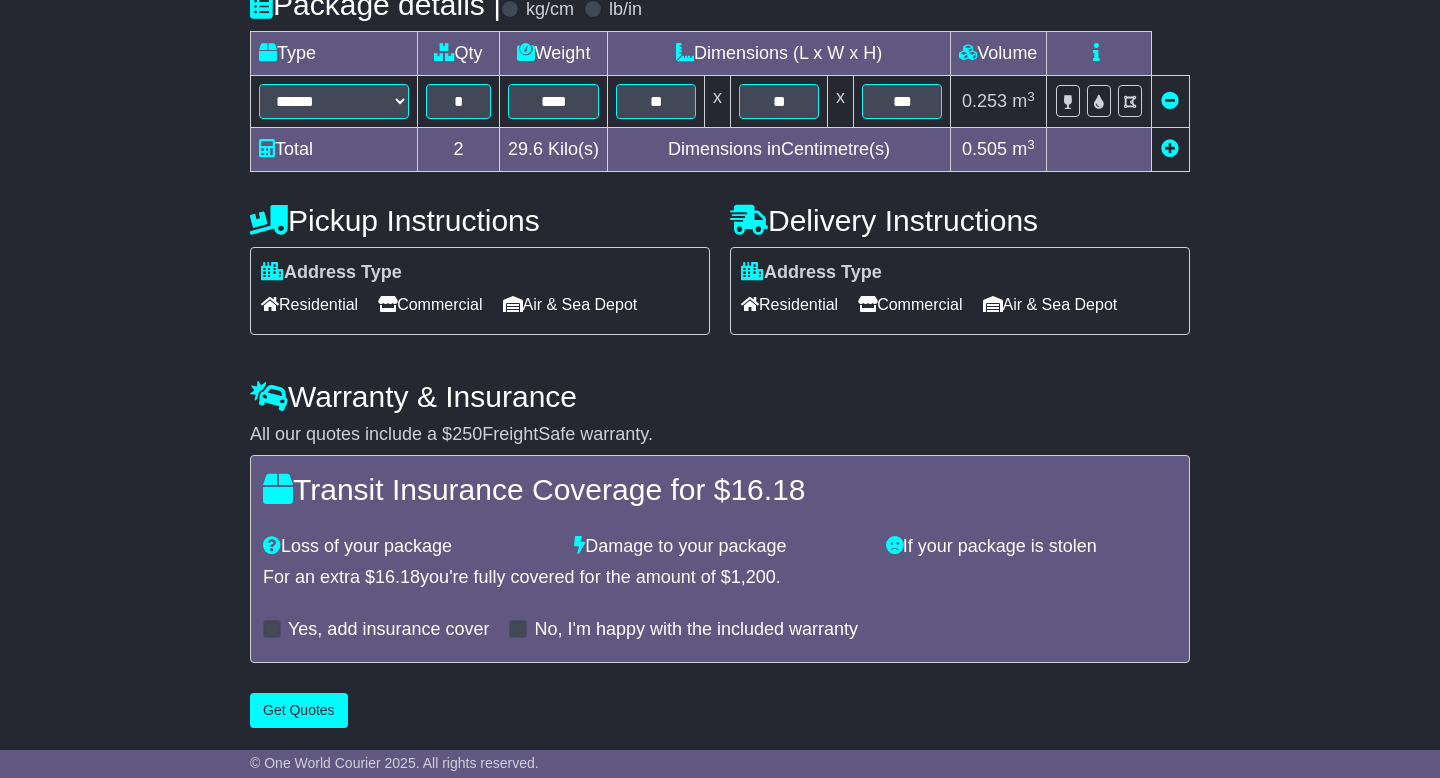 click at bounding box center (272, 629) 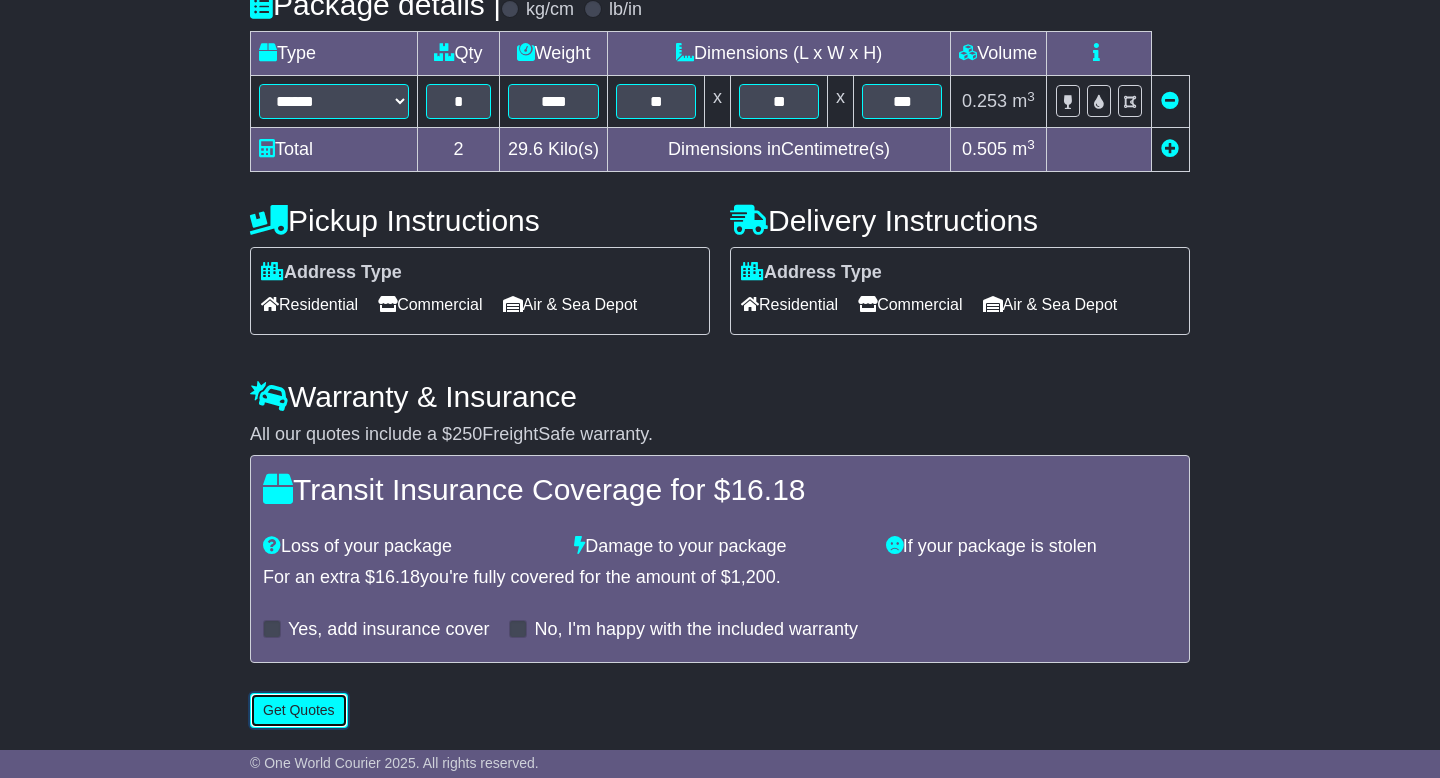 click on "Get Quotes" at bounding box center (299, 710) 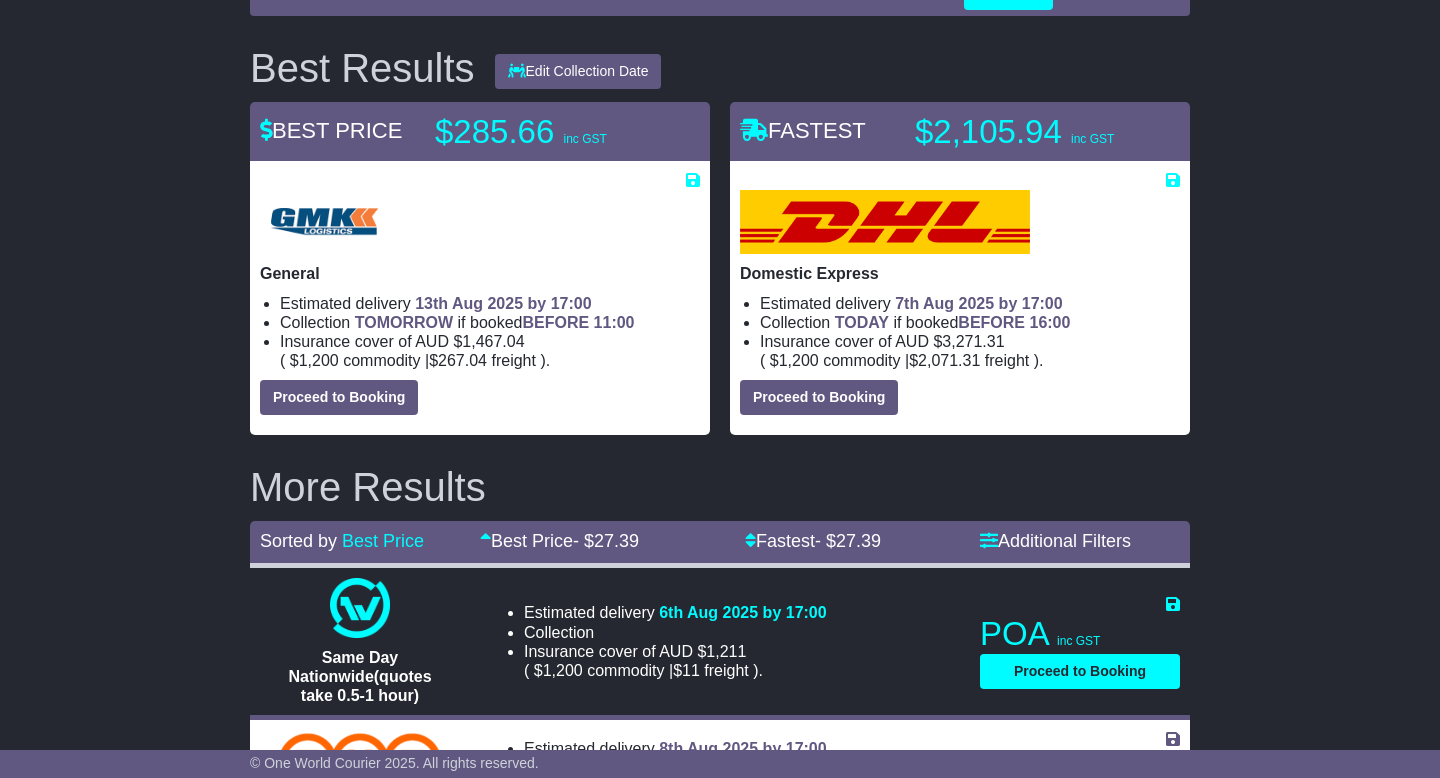 scroll, scrollTop: 0, scrollLeft: 0, axis: both 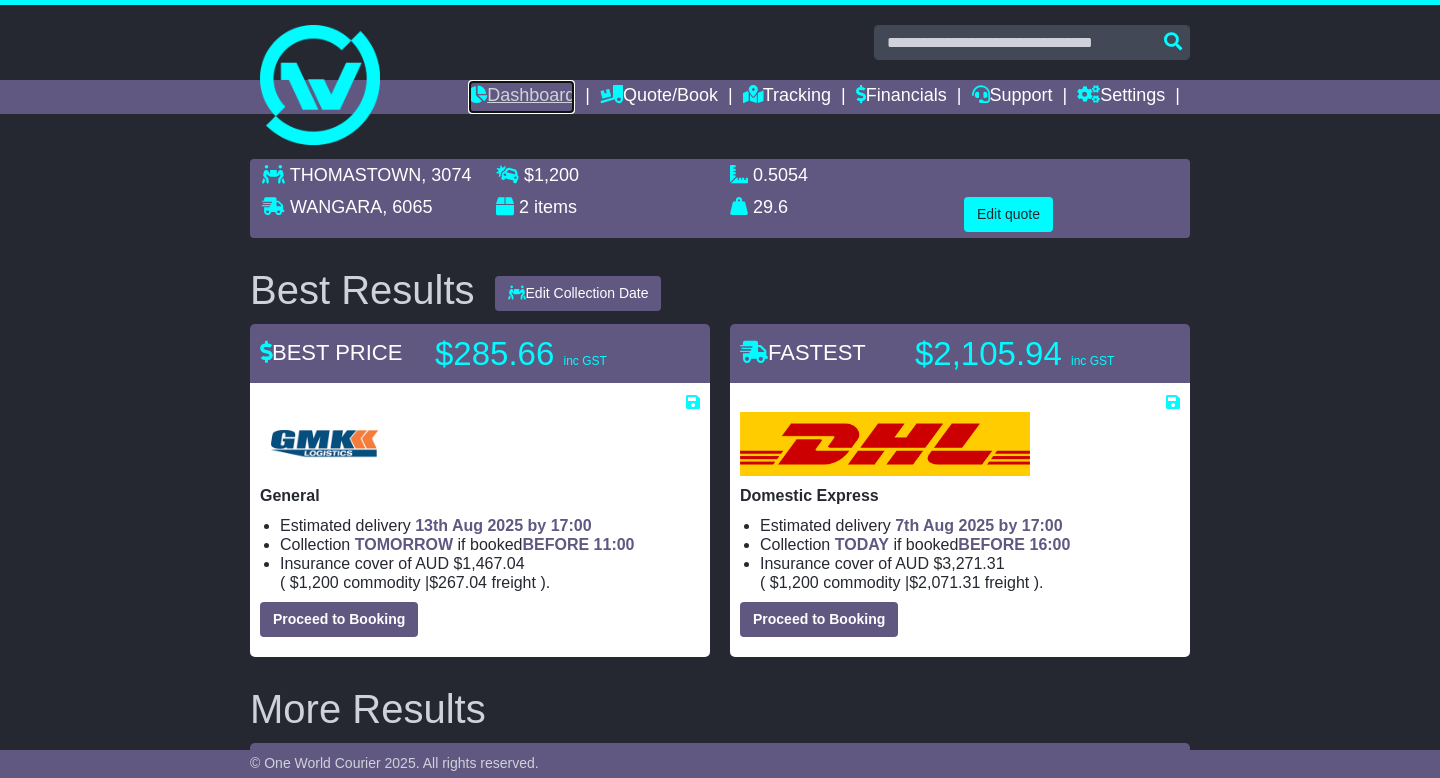 click on "Dashboard" at bounding box center [521, 97] 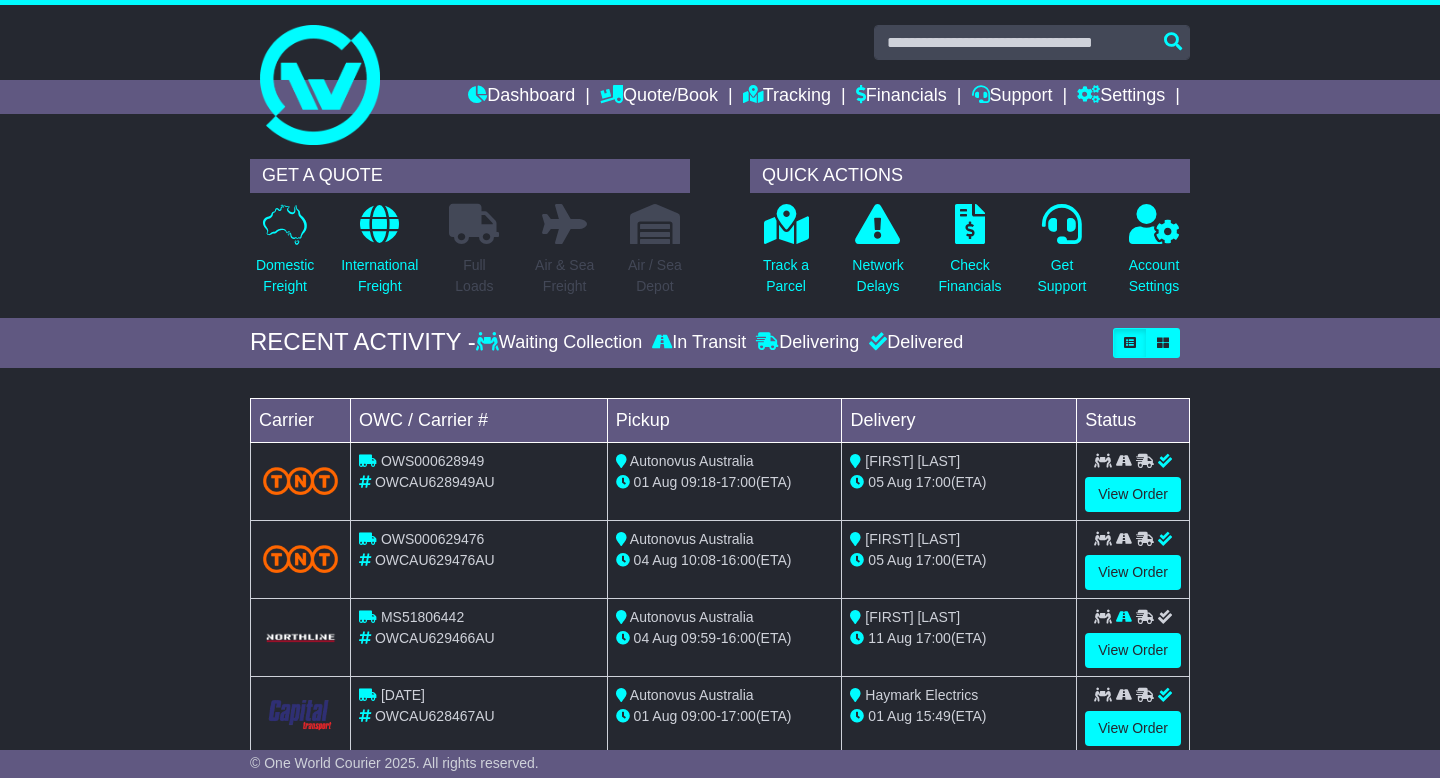 scroll, scrollTop: 0, scrollLeft: 0, axis: both 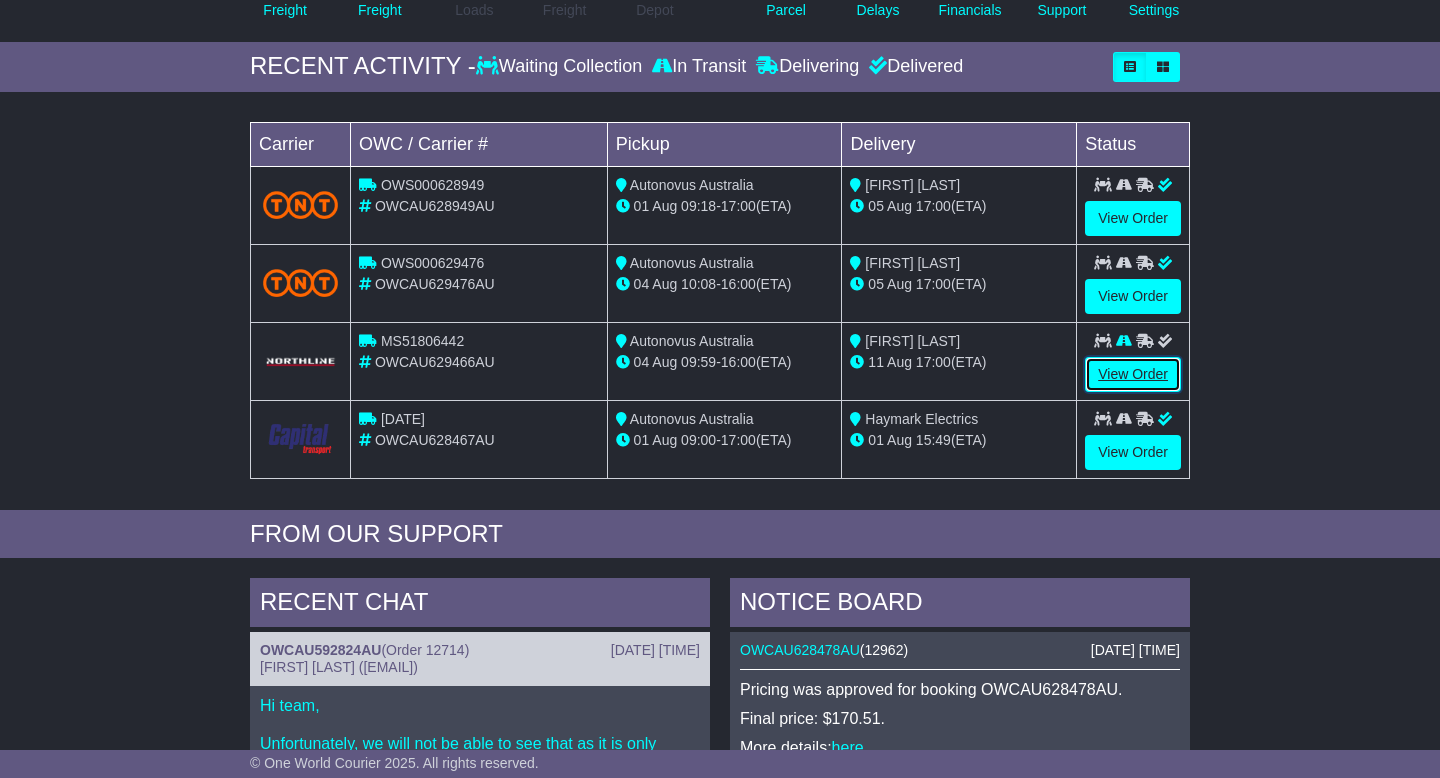 click on "View Order" at bounding box center [1133, 374] 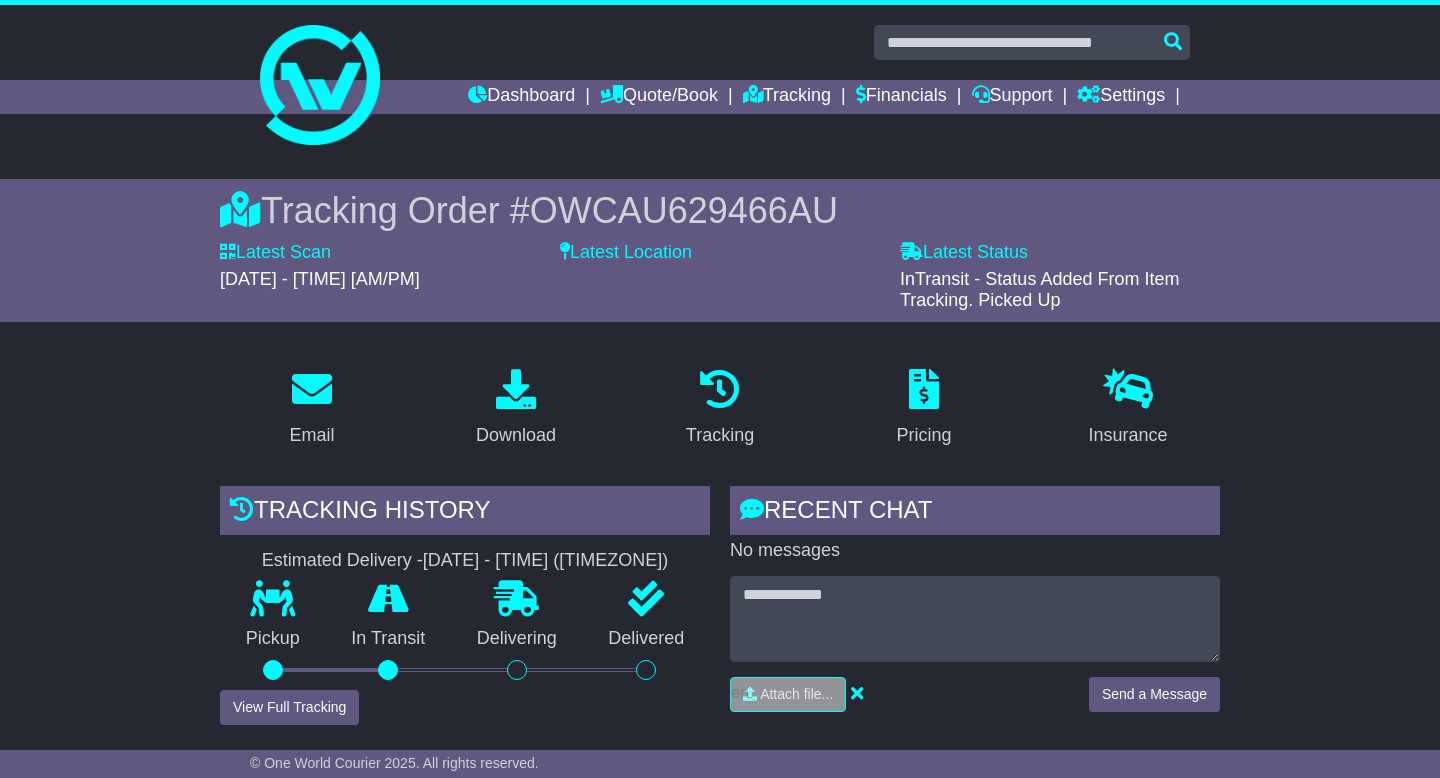 scroll, scrollTop: 0, scrollLeft: 0, axis: both 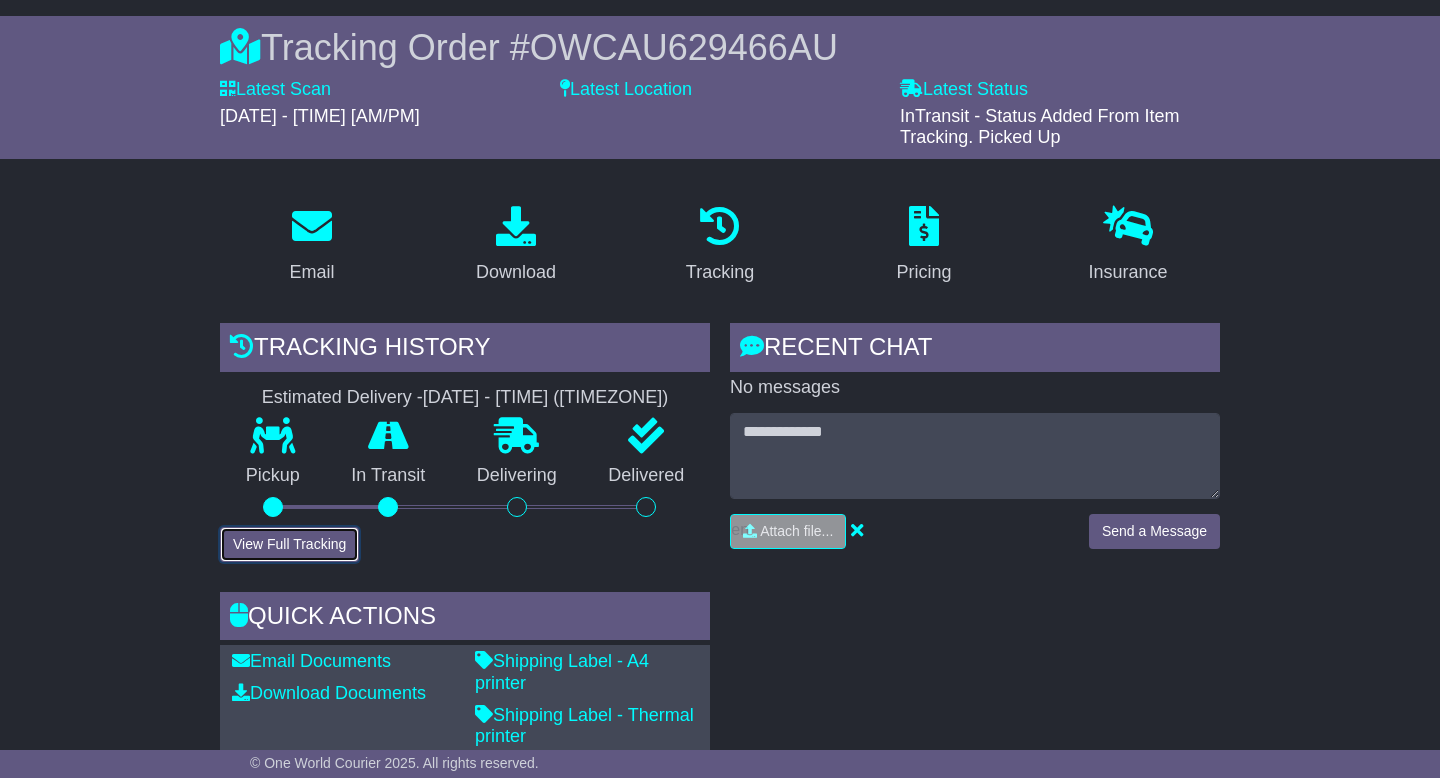click on "View Full Tracking" at bounding box center [289, 544] 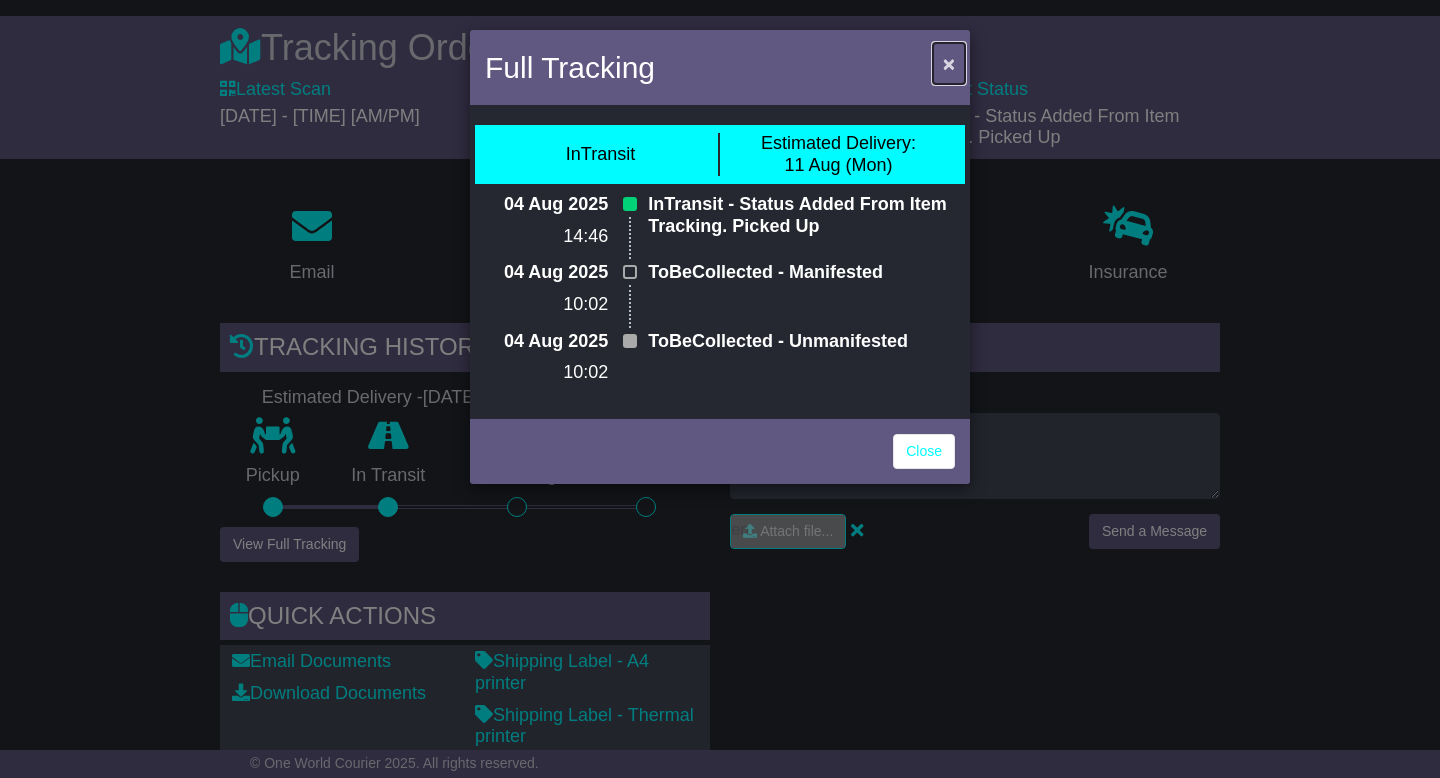 click on "×" at bounding box center (949, 63) 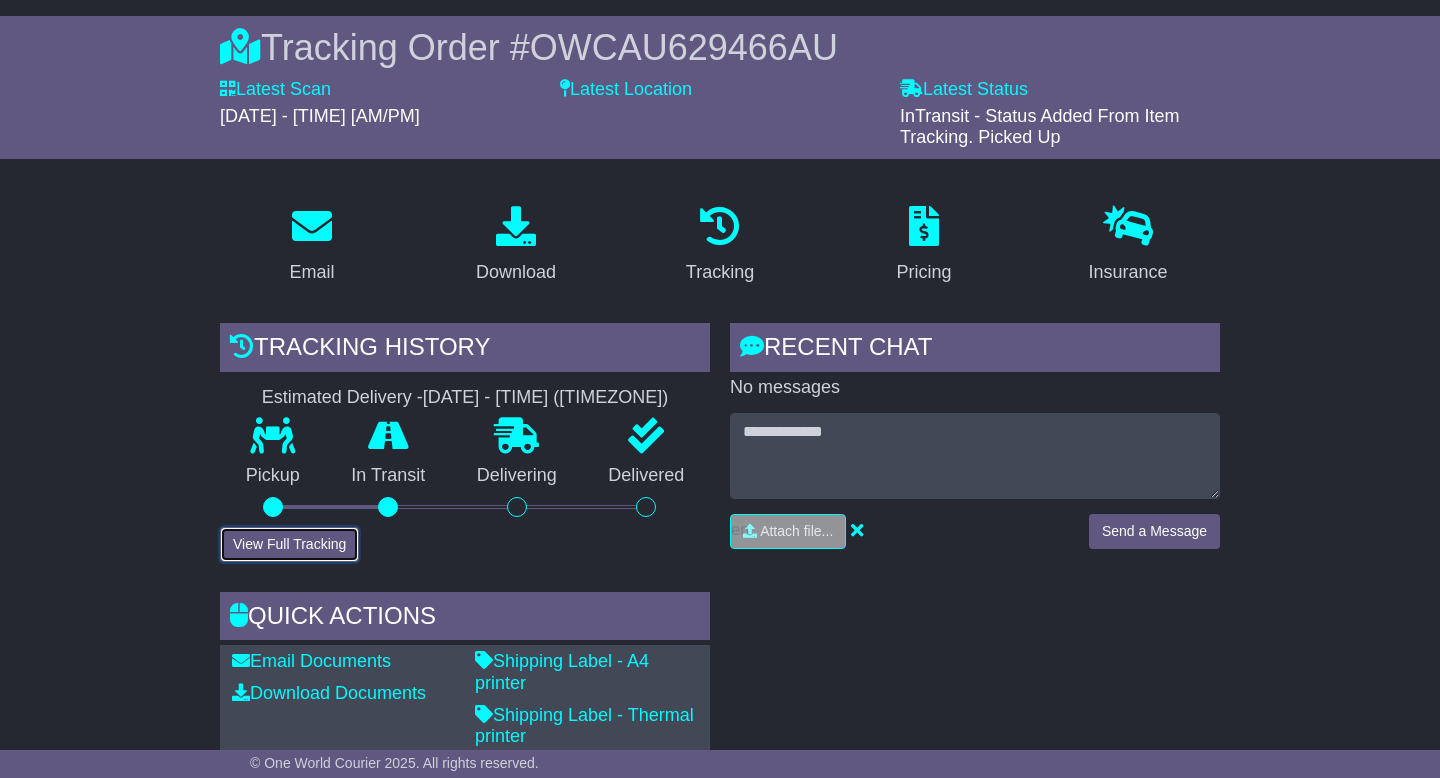 scroll, scrollTop: 0, scrollLeft: 0, axis: both 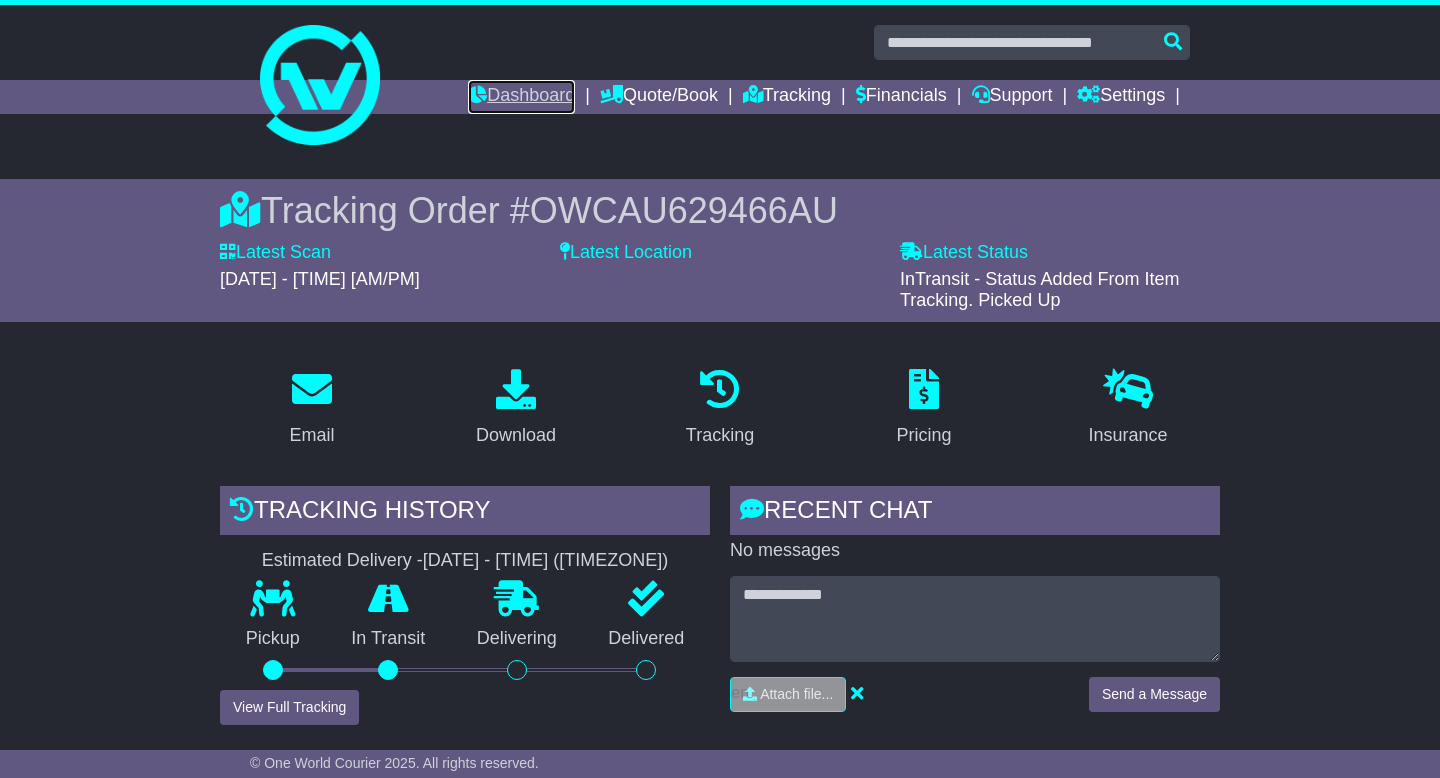 click on "Dashboard" at bounding box center (521, 97) 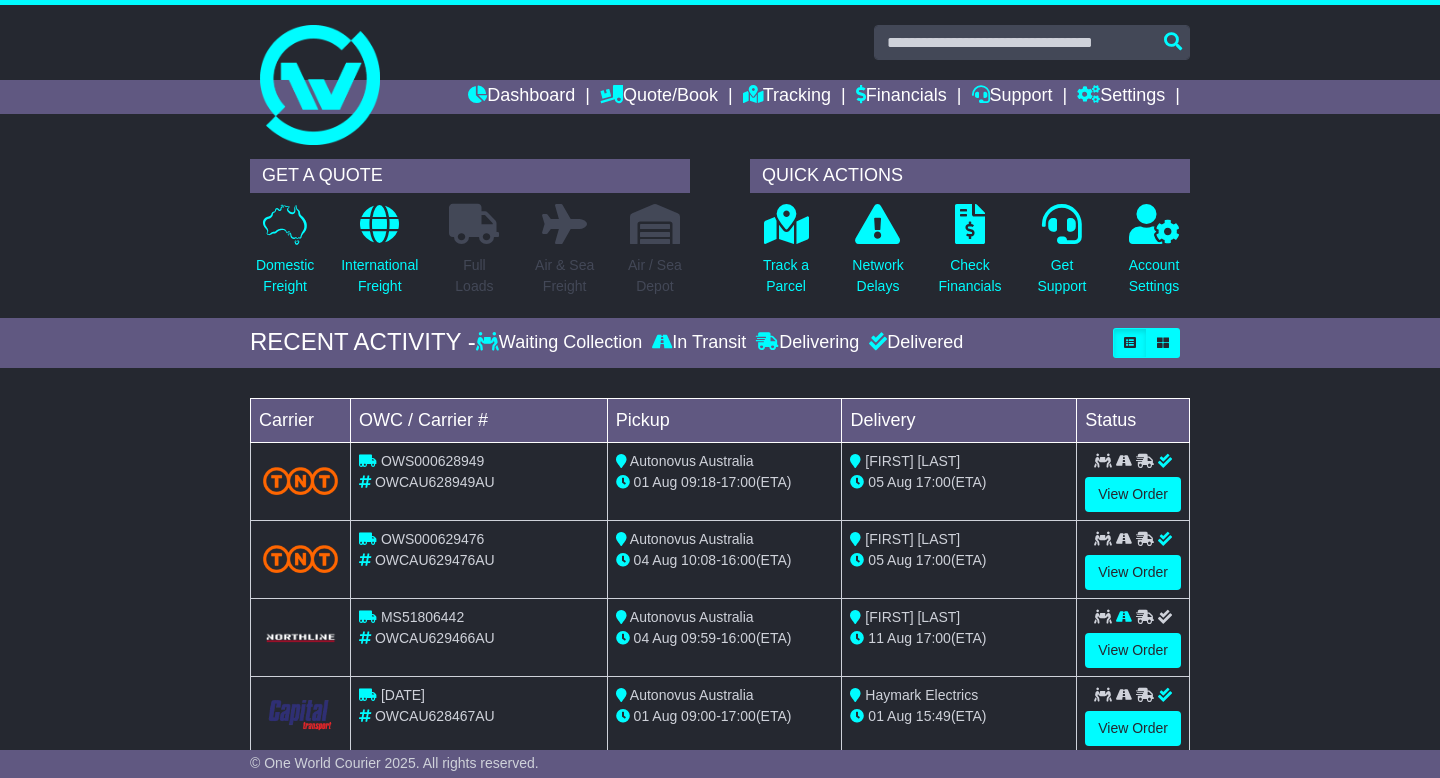 scroll, scrollTop: 0, scrollLeft: 0, axis: both 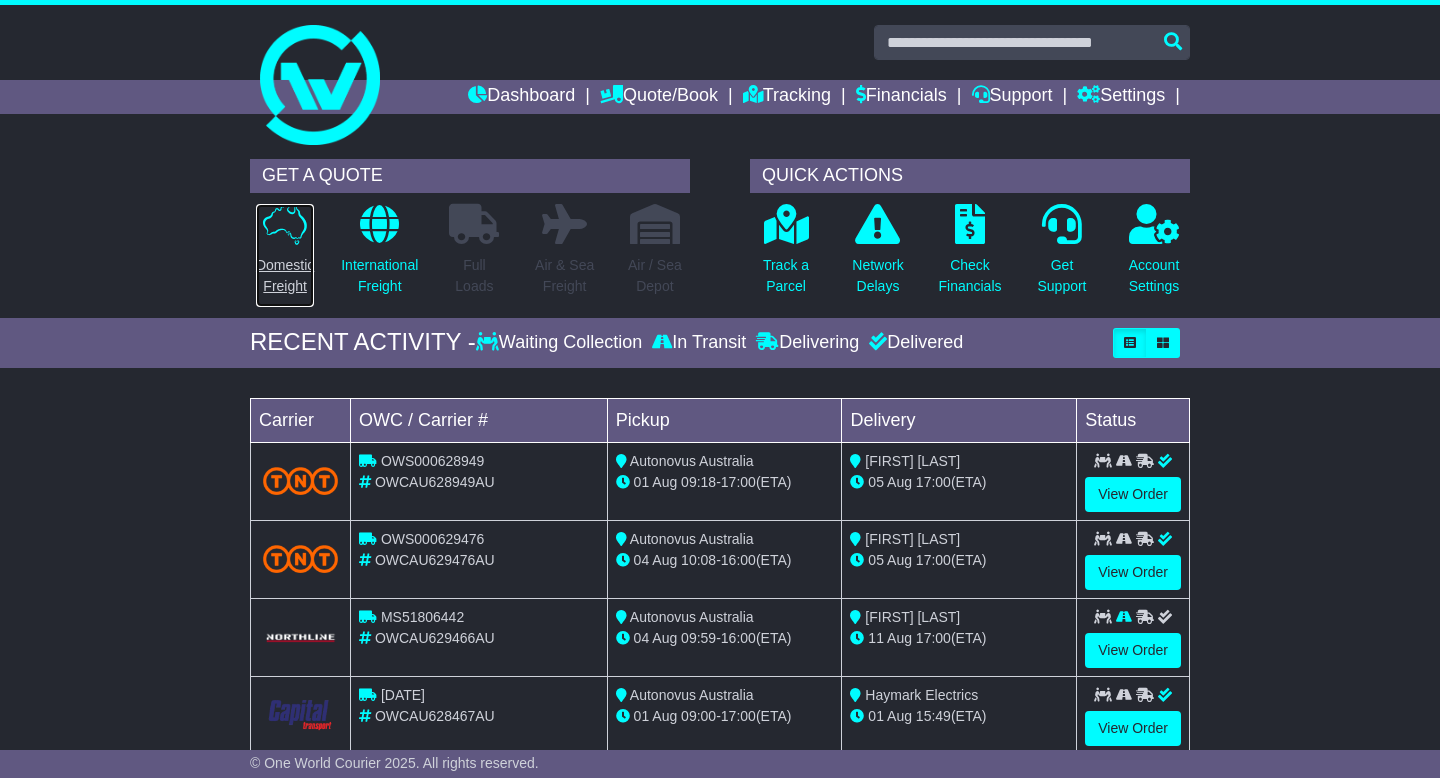 click on "Domestic Freight" at bounding box center (285, 276) 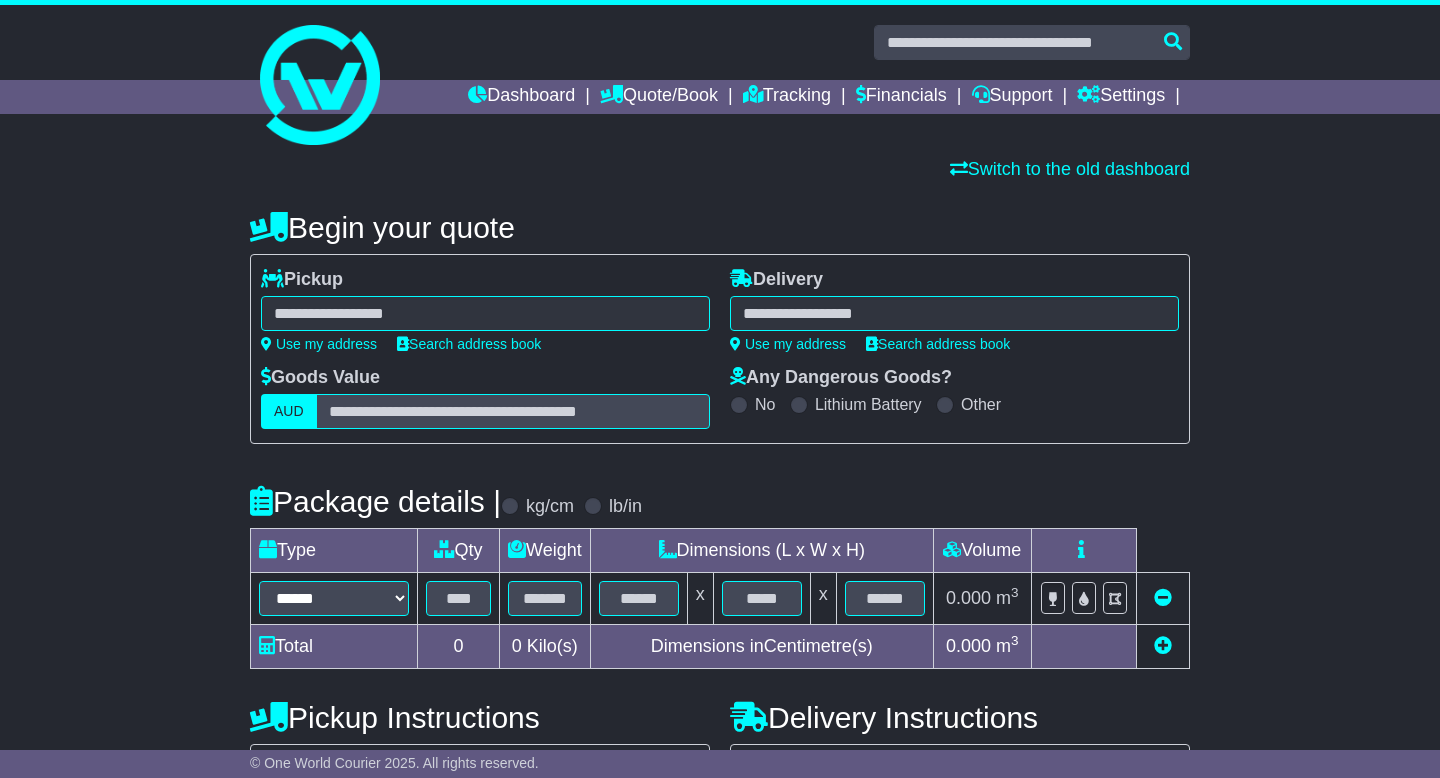 scroll, scrollTop: 0, scrollLeft: 0, axis: both 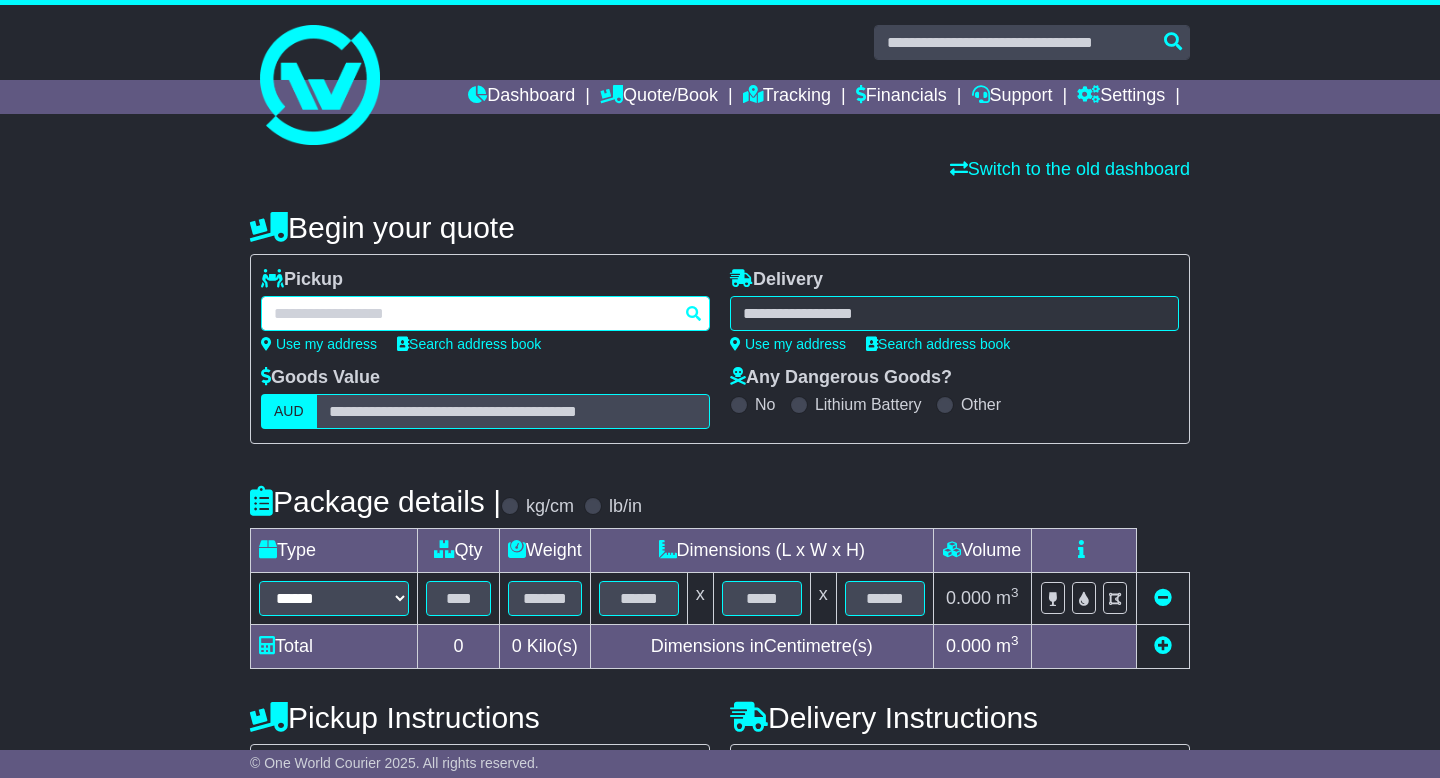 click at bounding box center (485, 313) 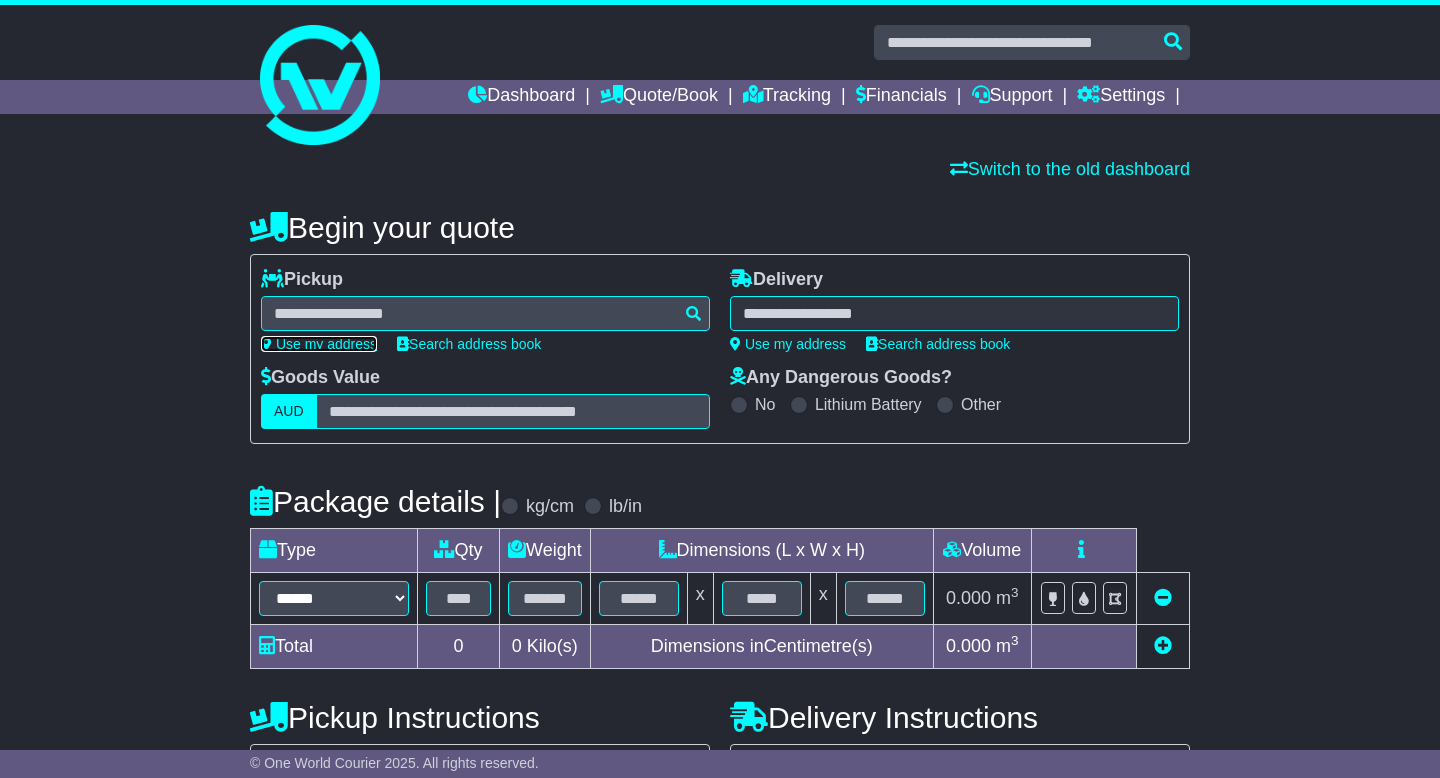 click on "Use my address" at bounding box center [319, 344] 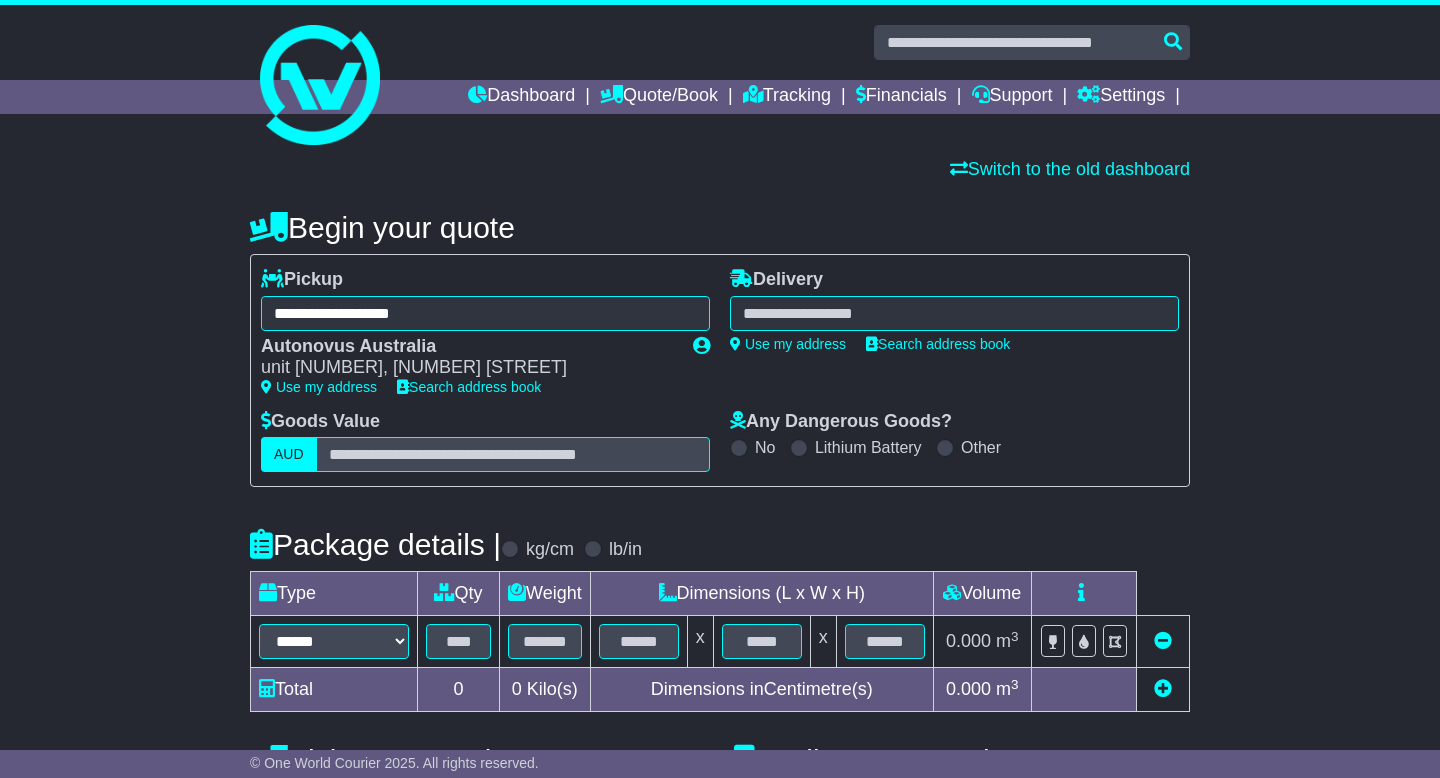 click on "Goods Value
AUD" at bounding box center [485, 442] 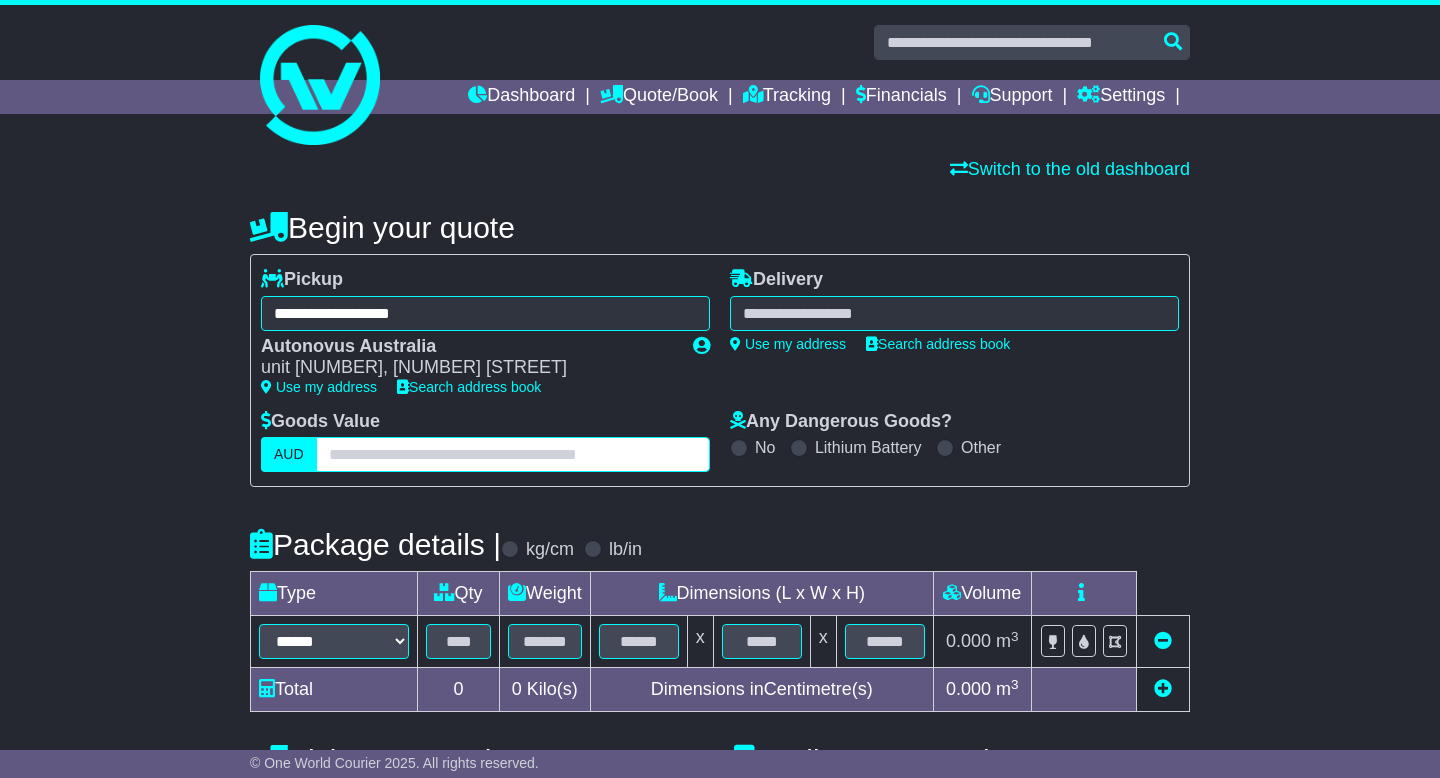 click at bounding box center [513, 454] 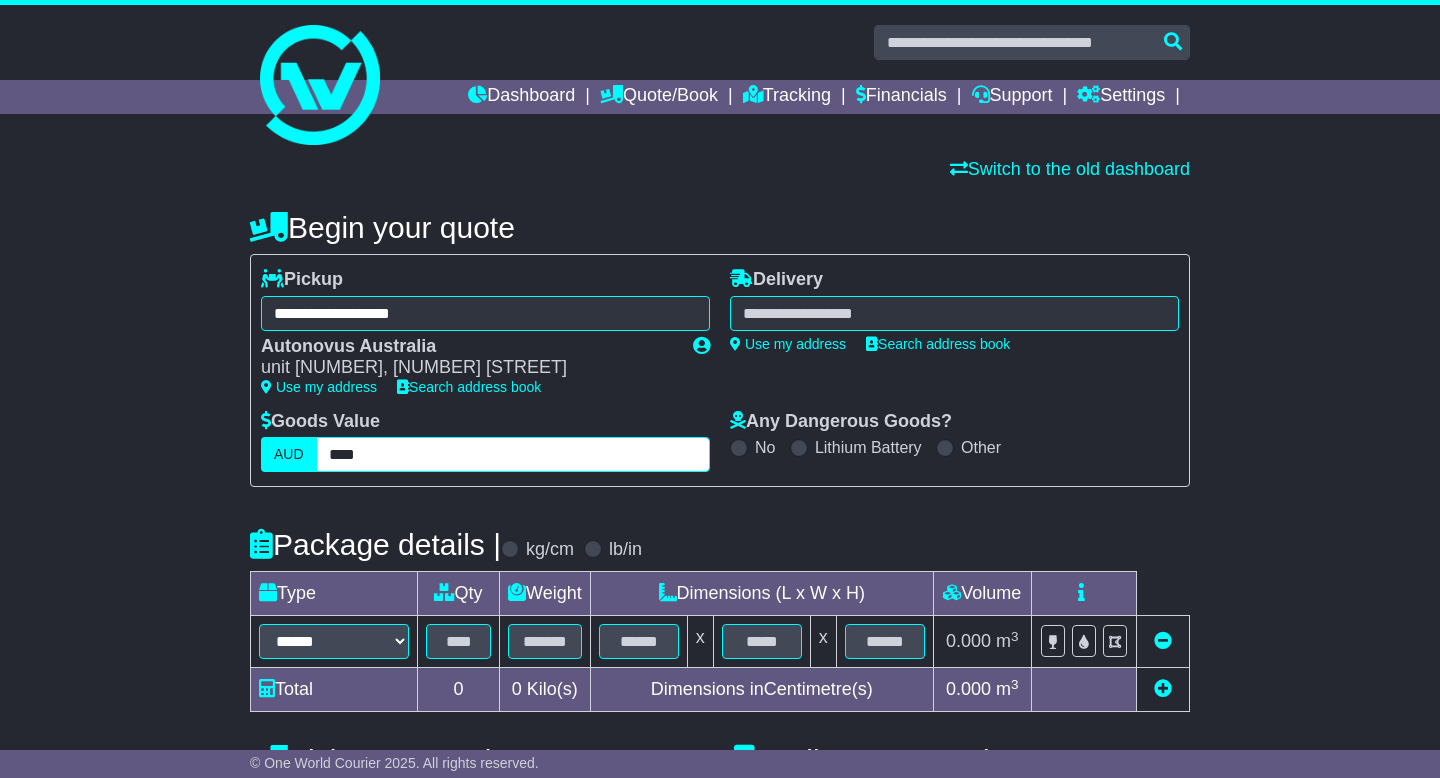 type on "****" 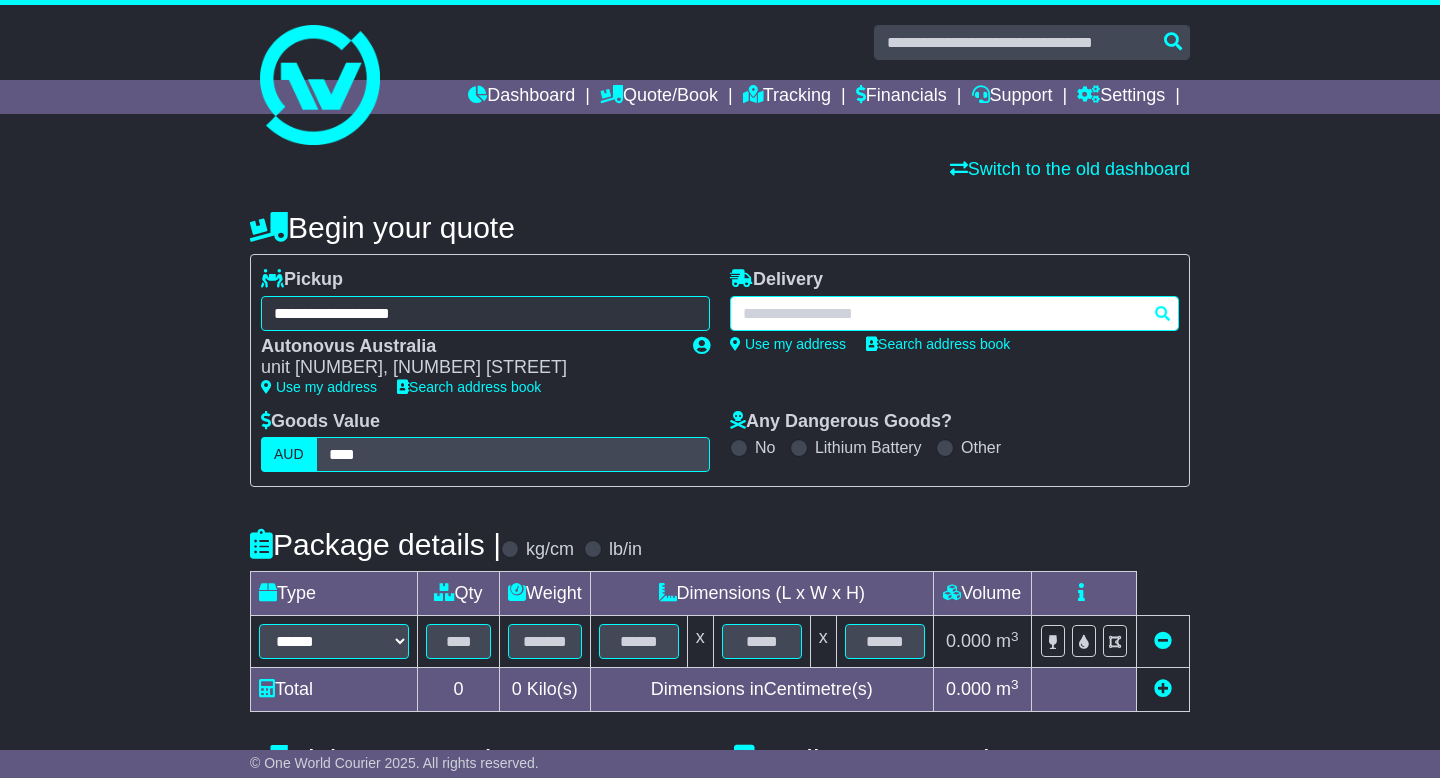 click at bounding box center (954, 313) 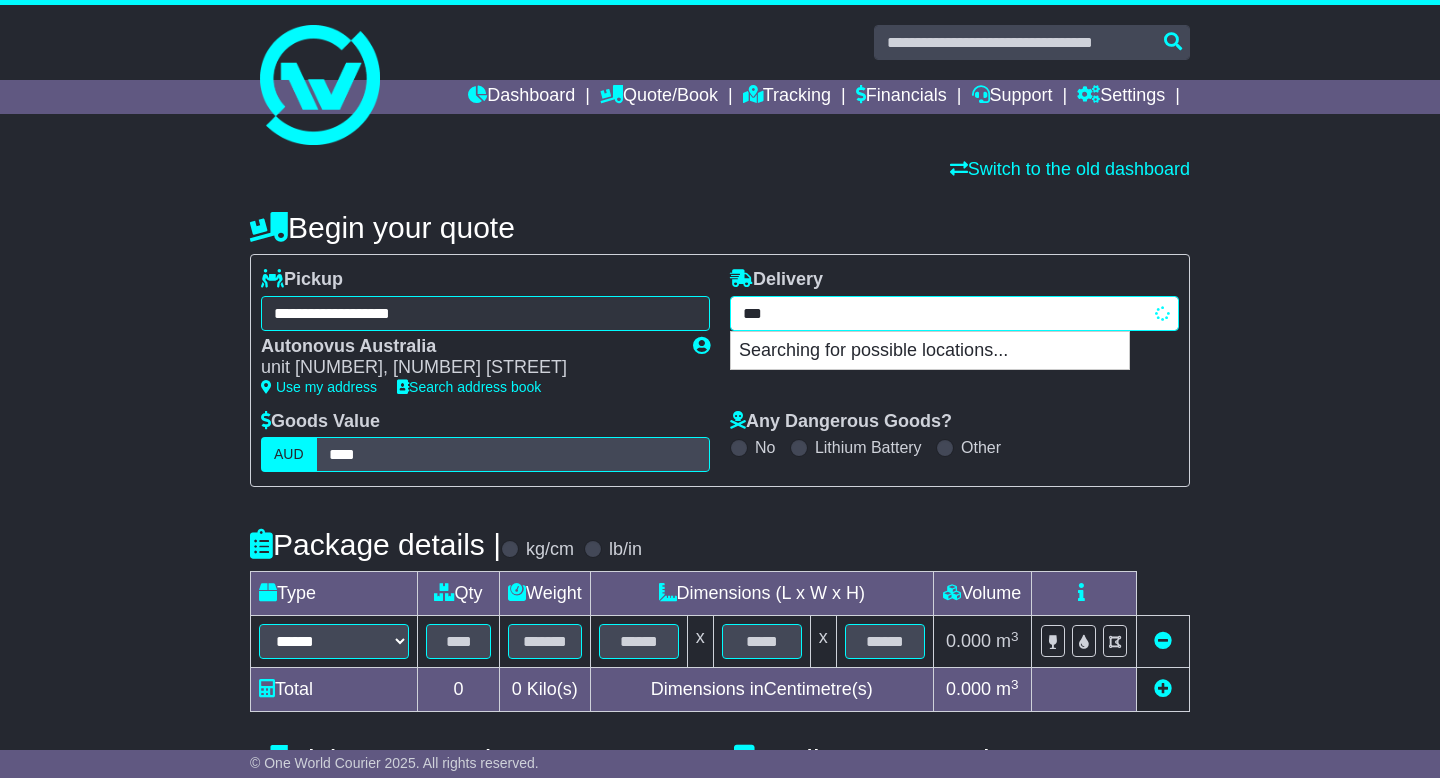 type on "****" 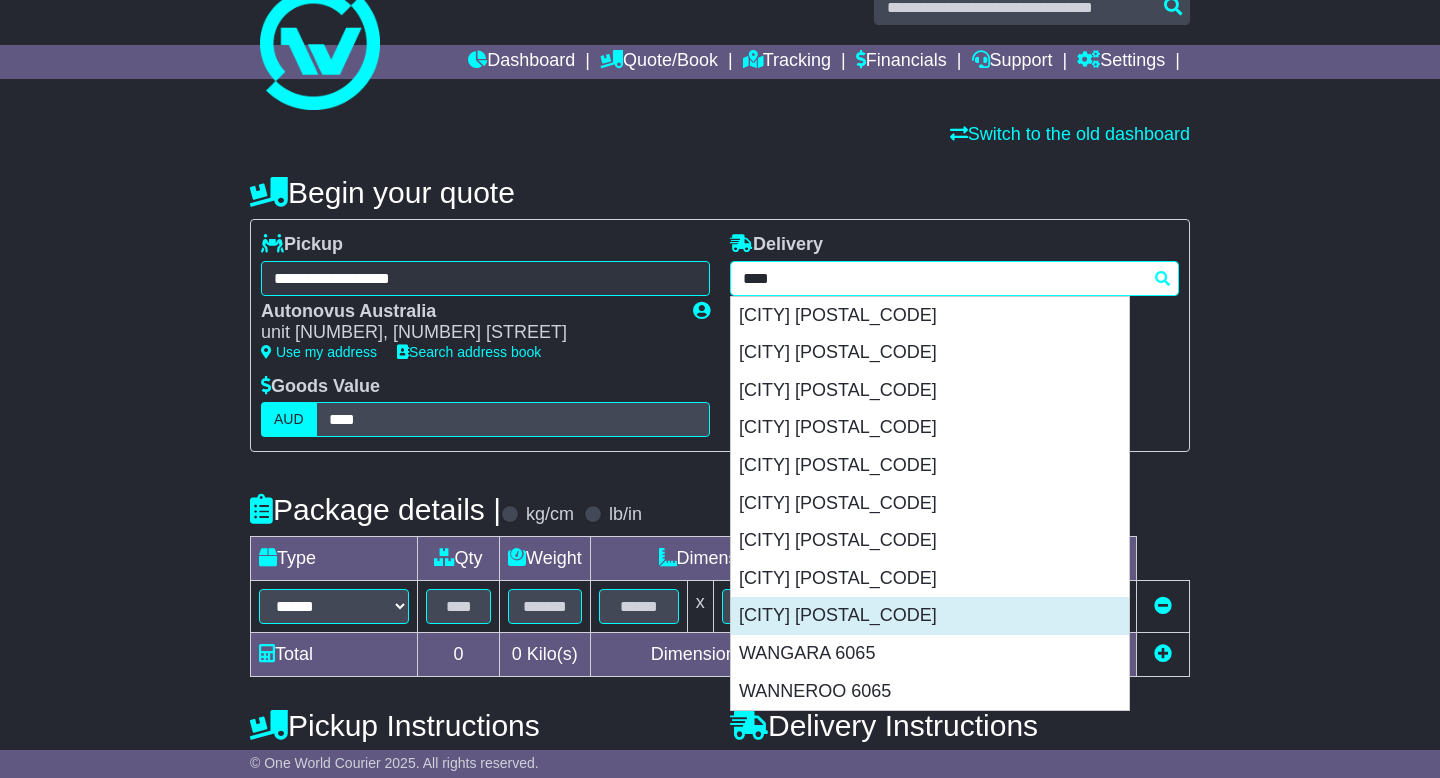 scroll, scrollTop: 37, scrollLeft: 0, axis: vertical 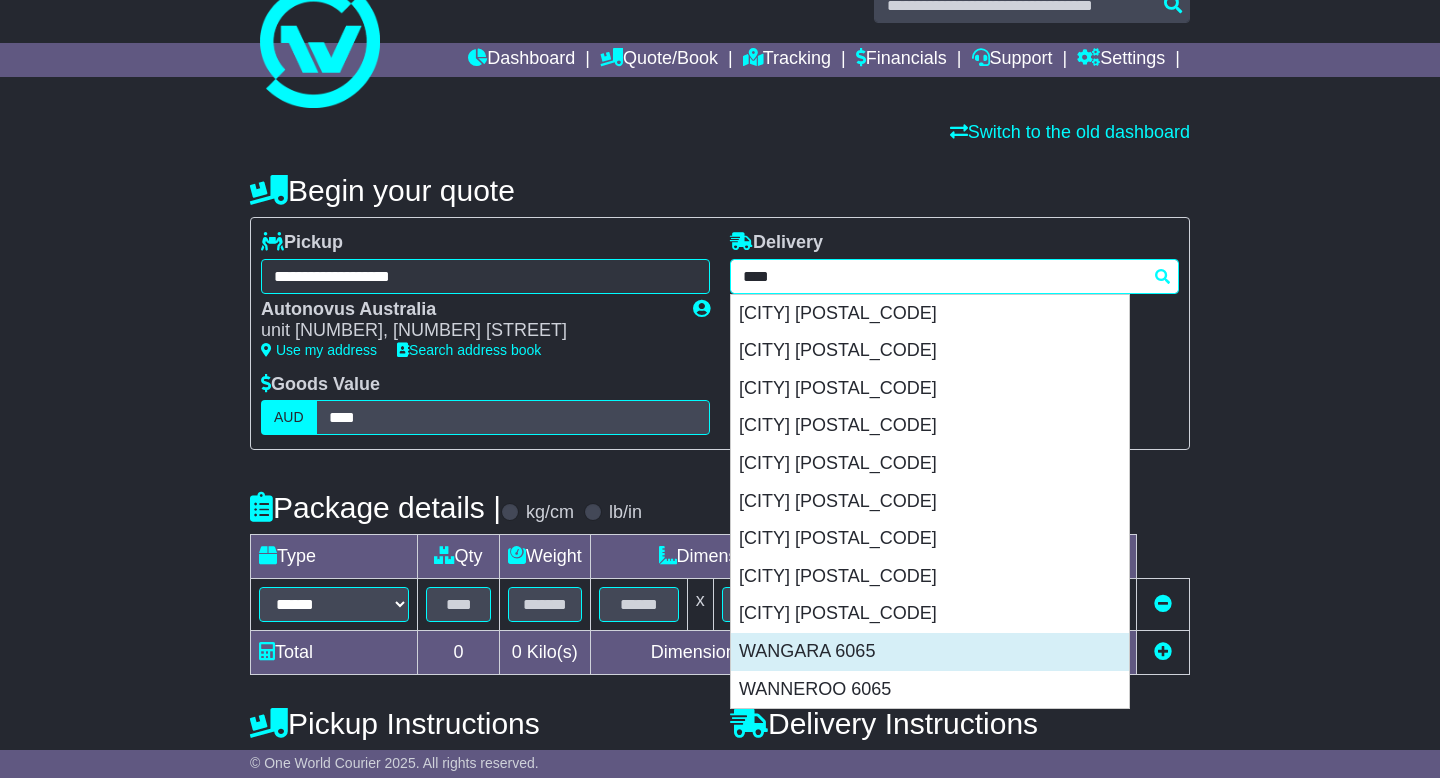 click on "WANGARA 6065" at bounding box center (930, 652) 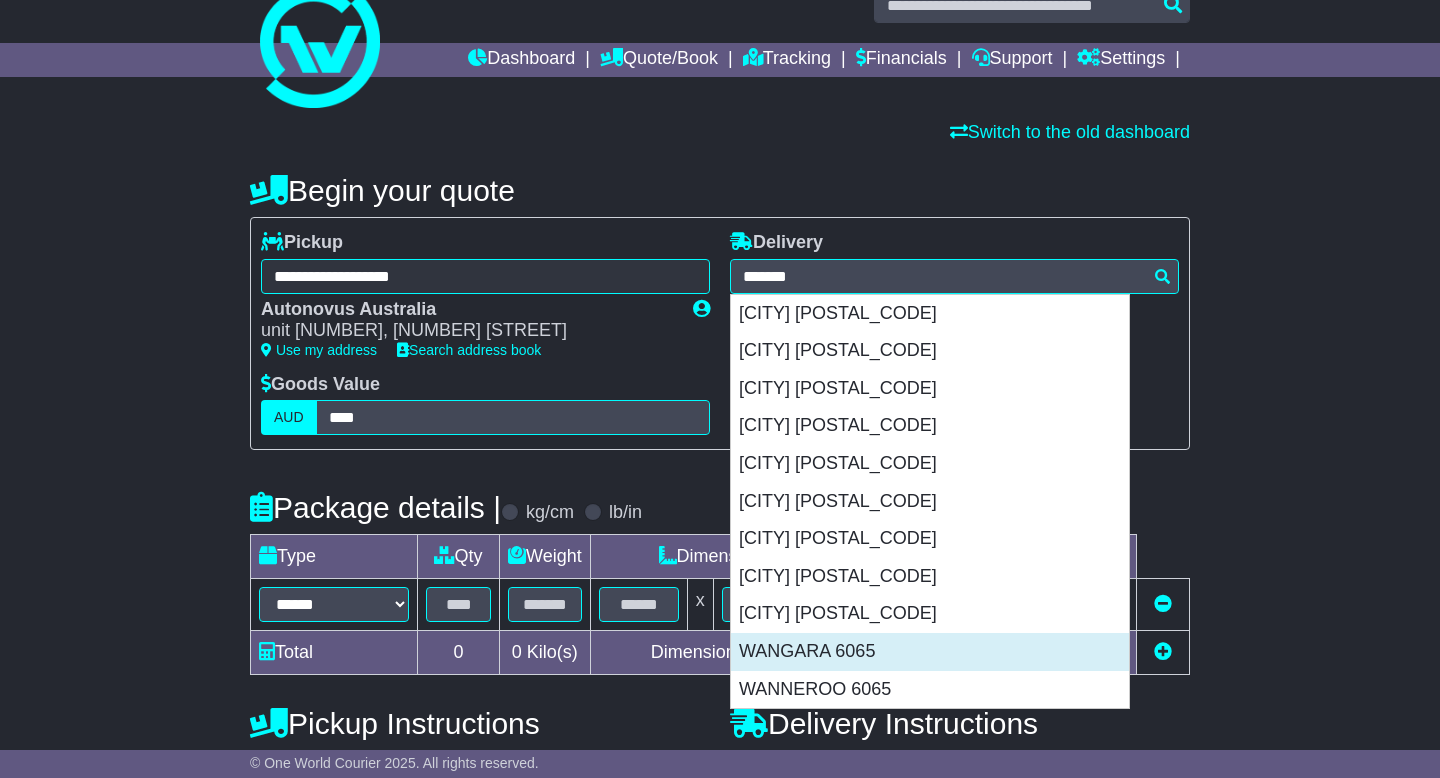 type on "**********" 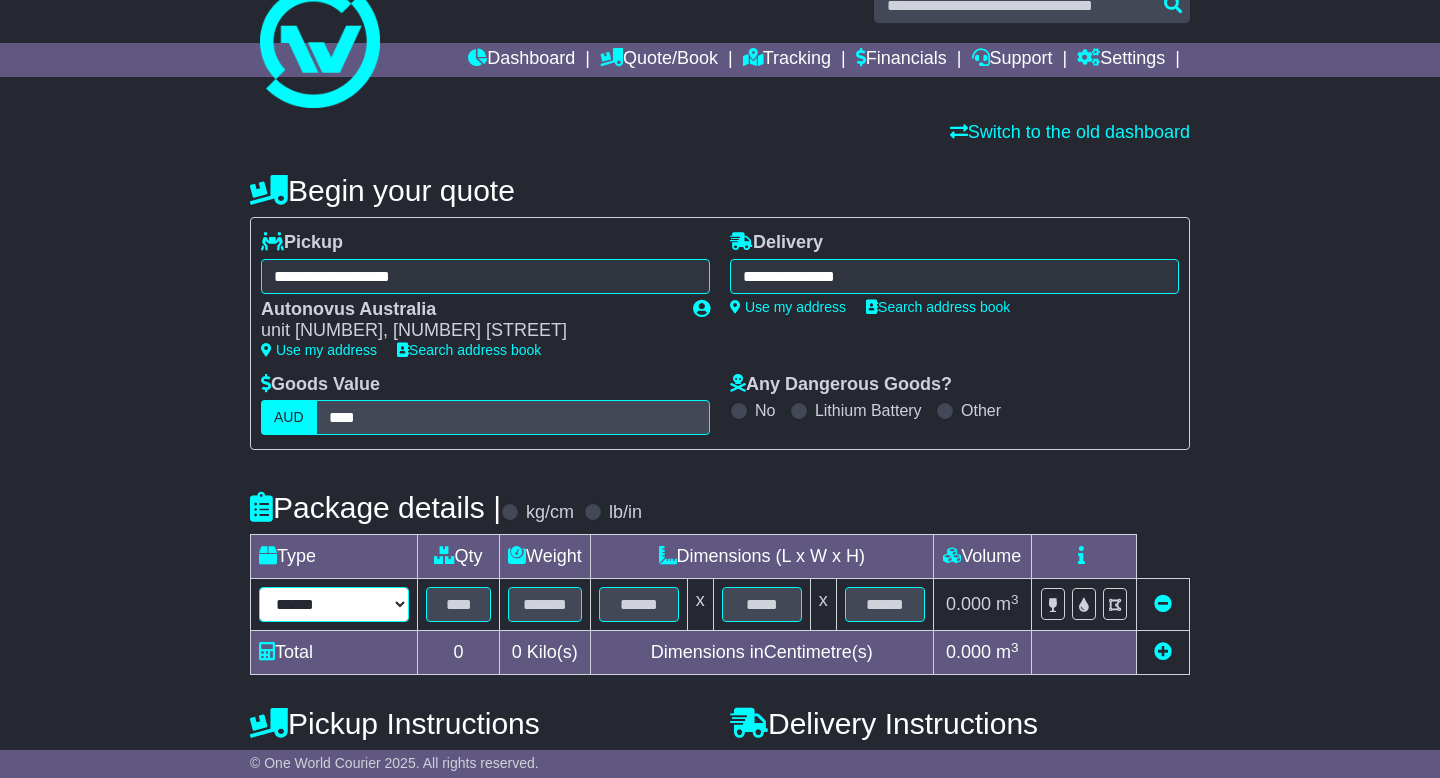 click on "****** ****** *** ******** ***** **** **** ****** *** *******" at bounding box center [334, 604] 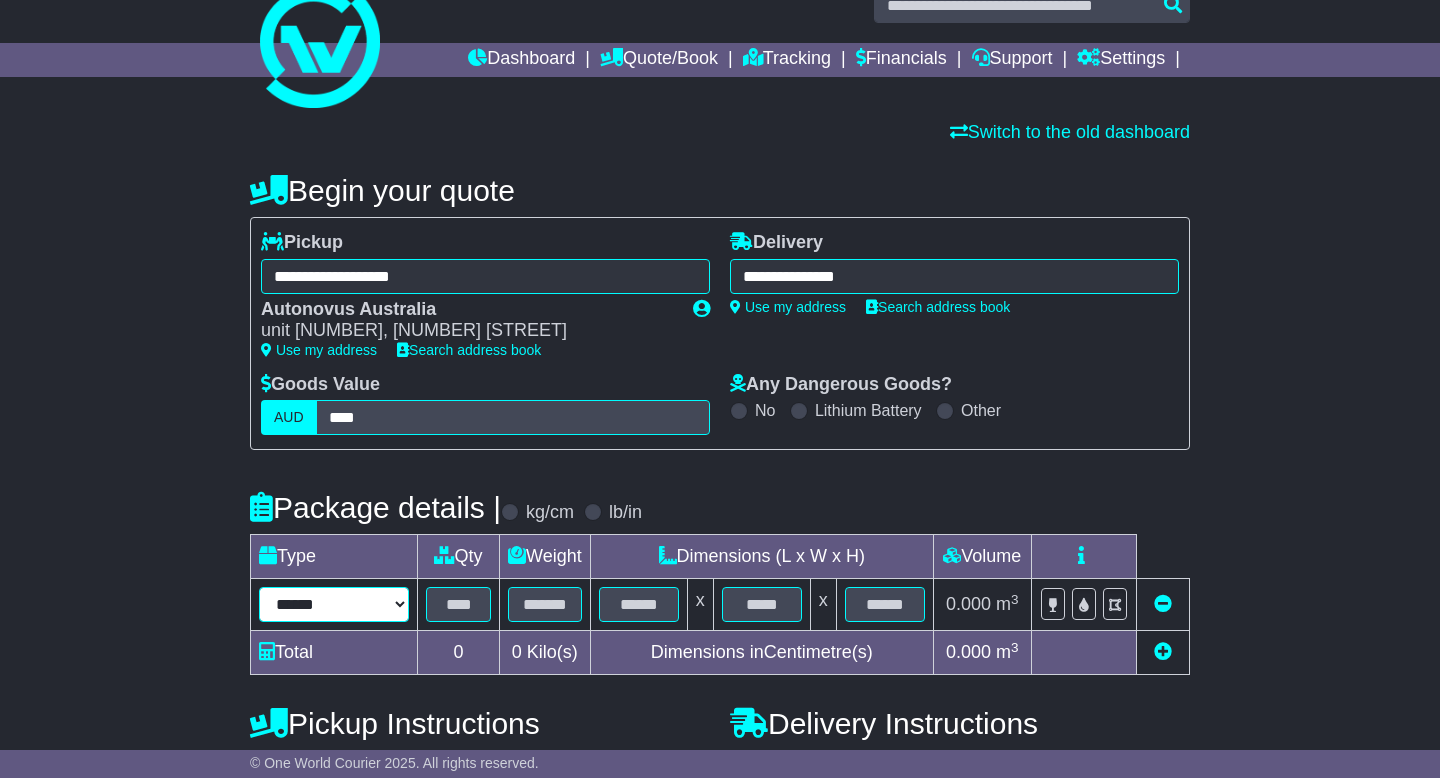 select on "*****" 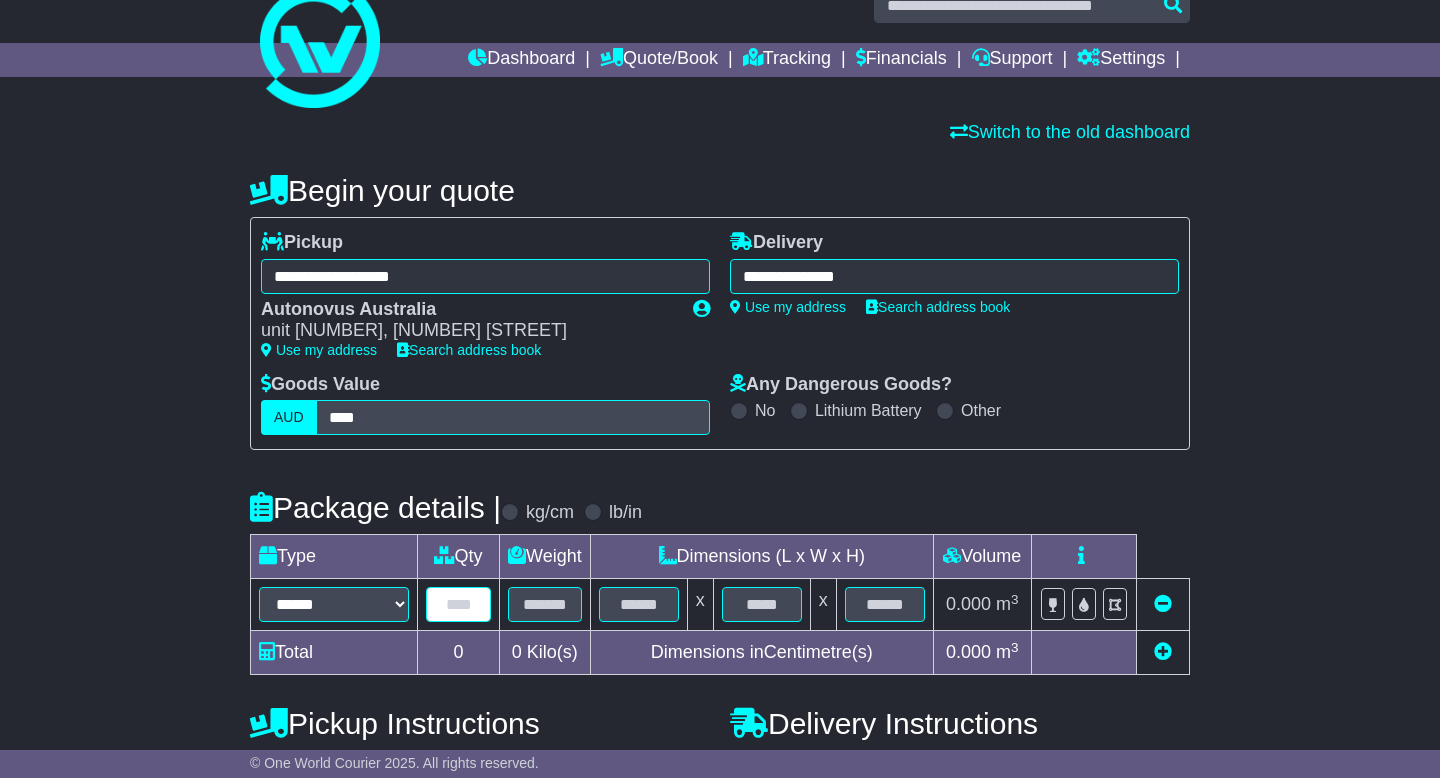 click at bounding box center [458, 604] 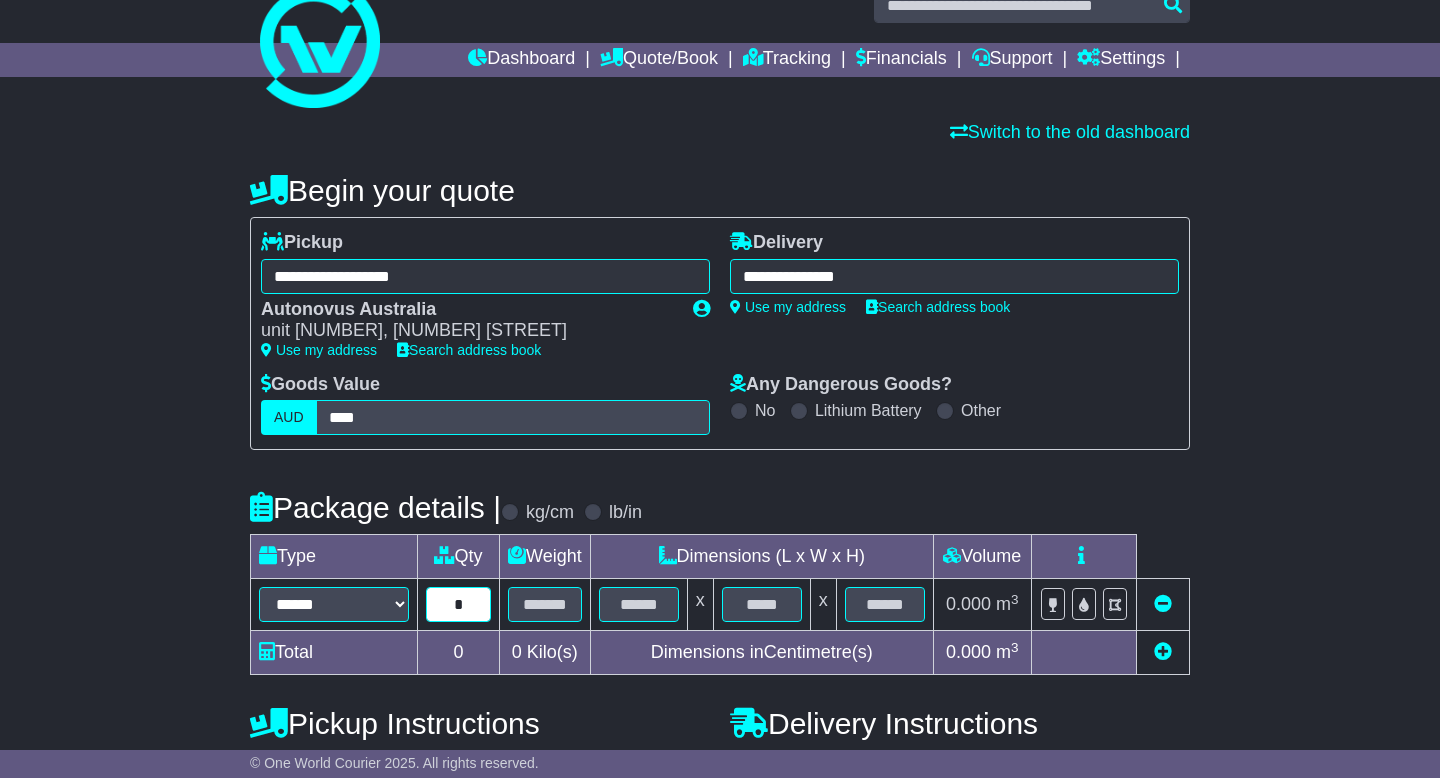 type on "*" 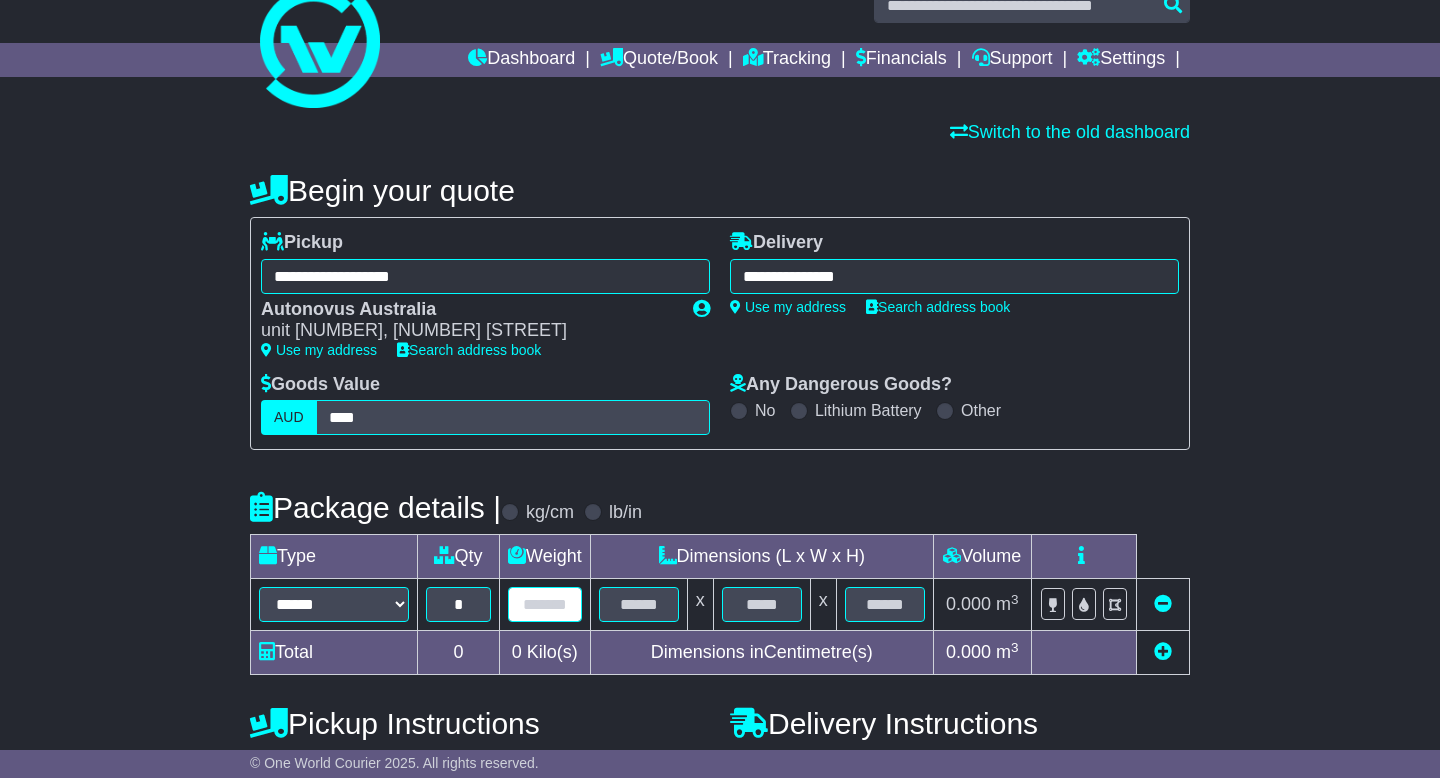 click at bounding box center (545, 604) 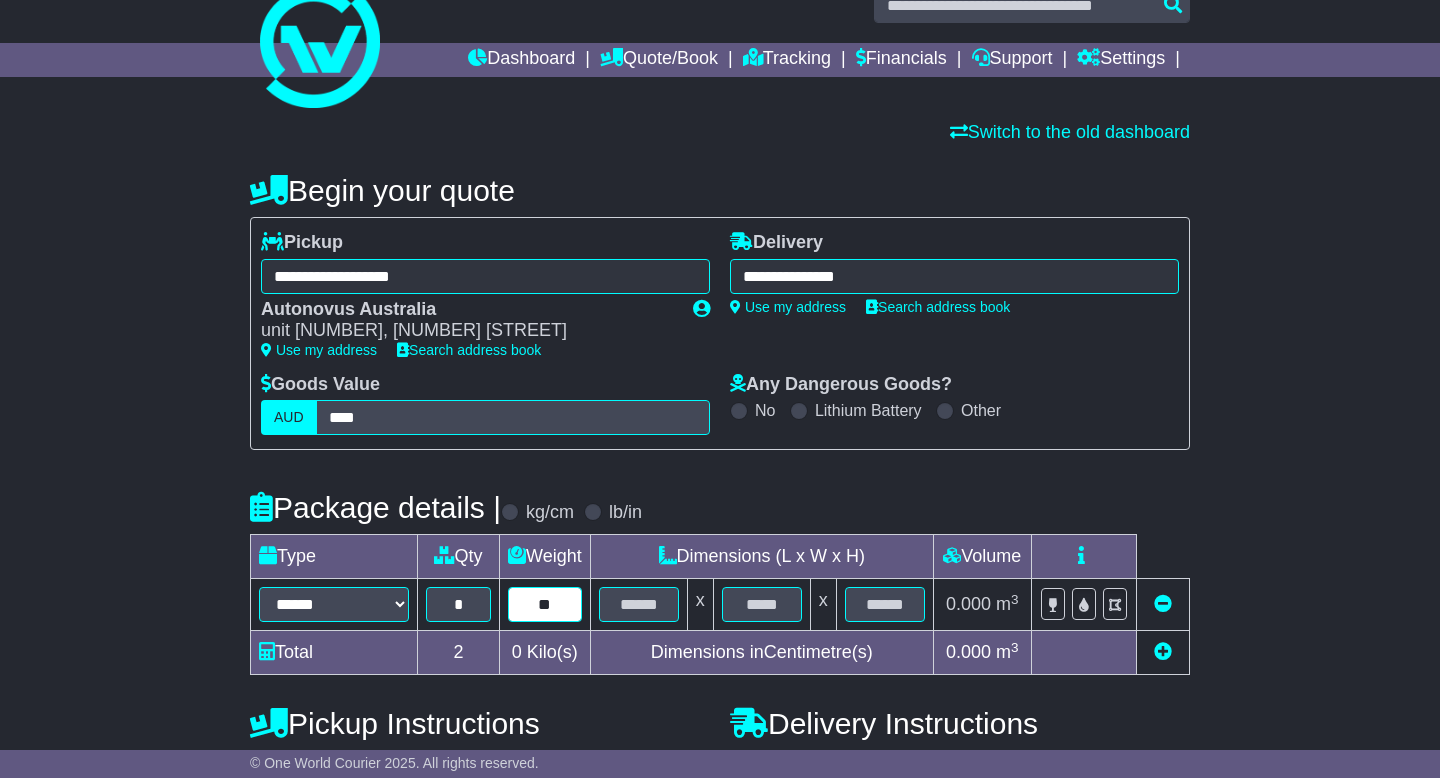 type on "**" 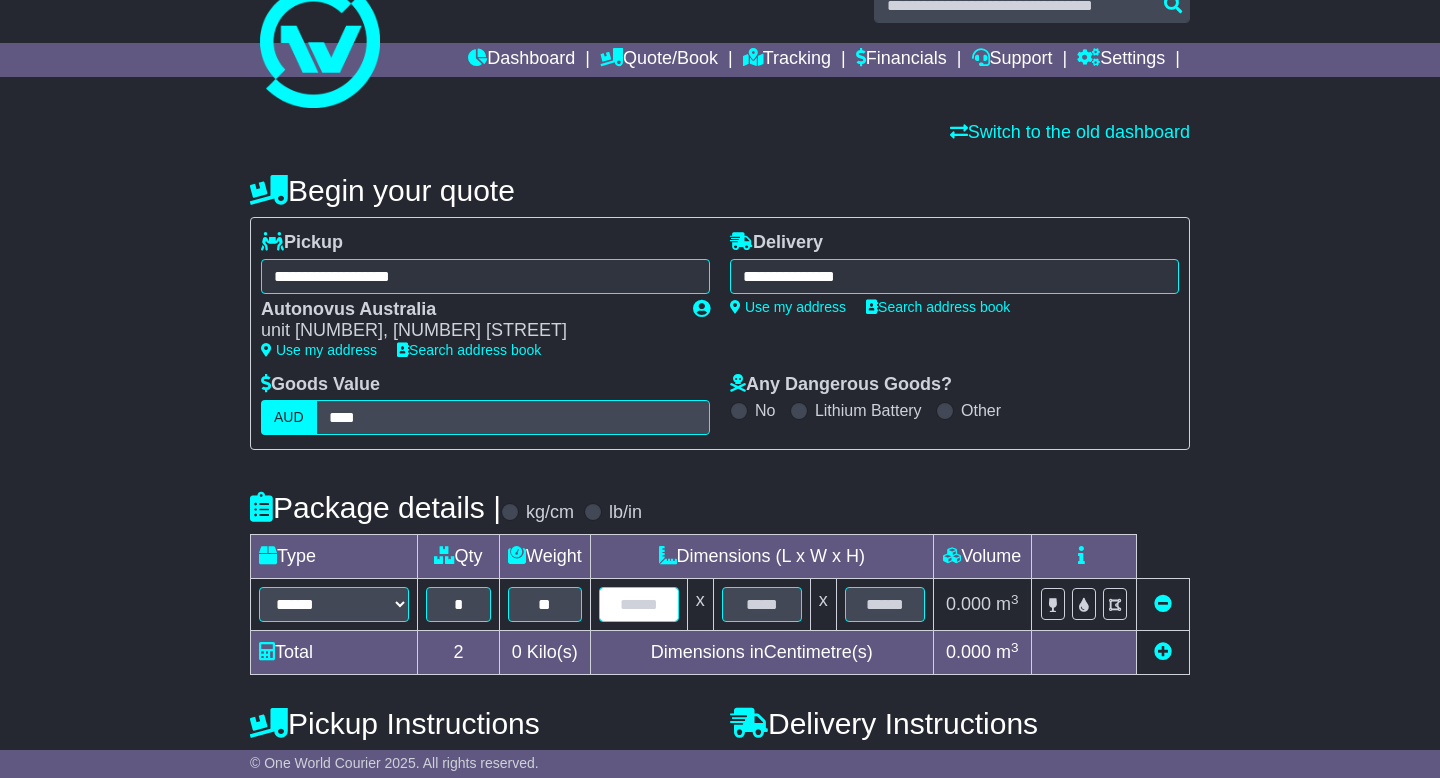 click at bounding box center (639, 604) 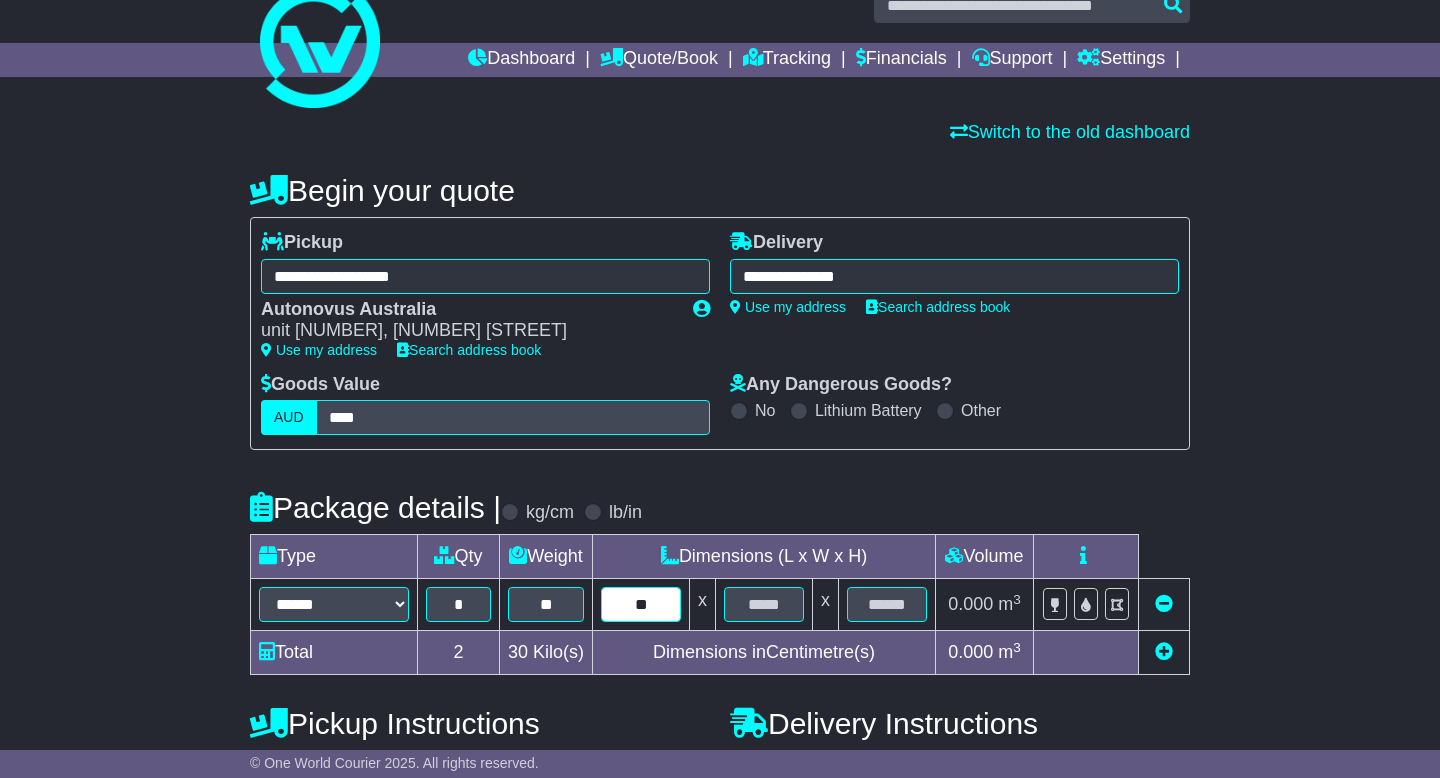 type on "**" 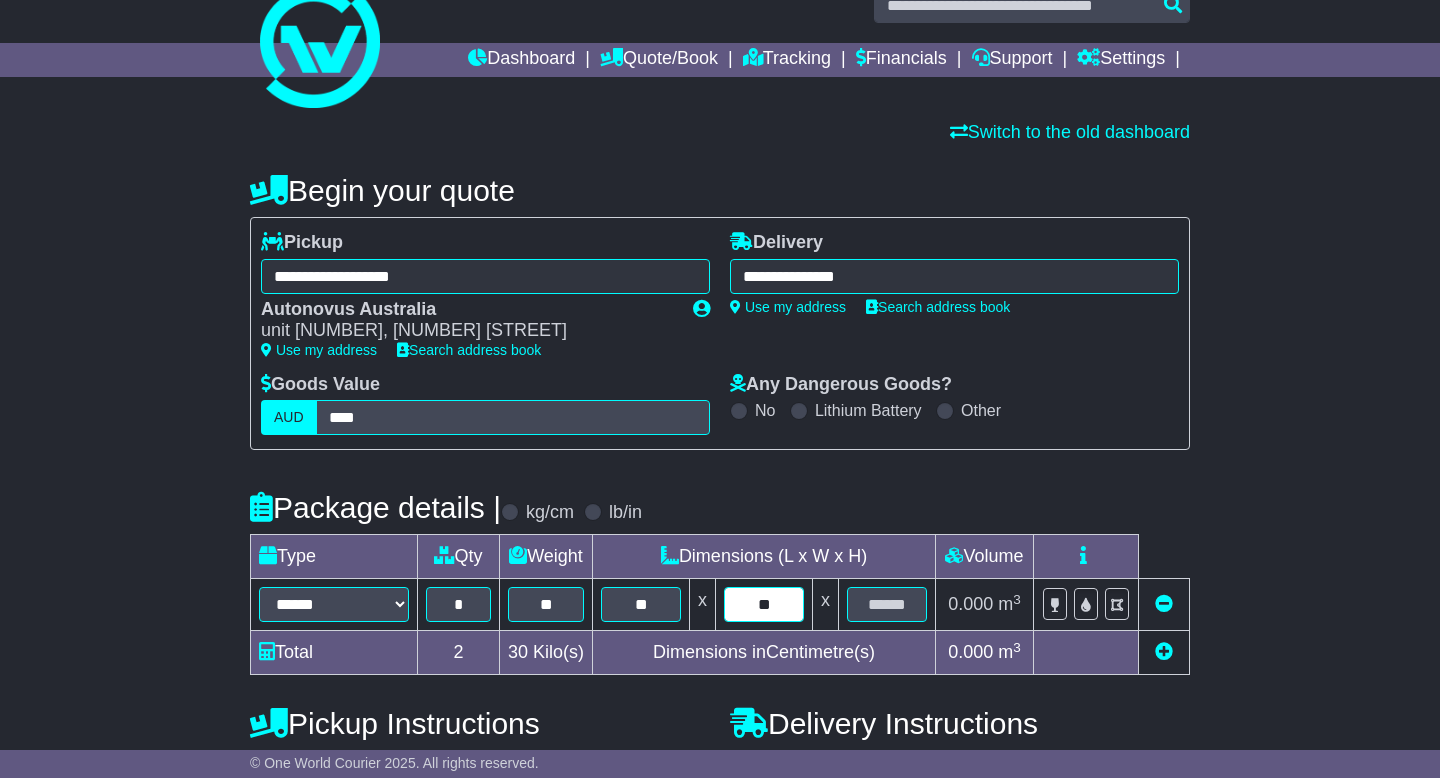 type on "**" 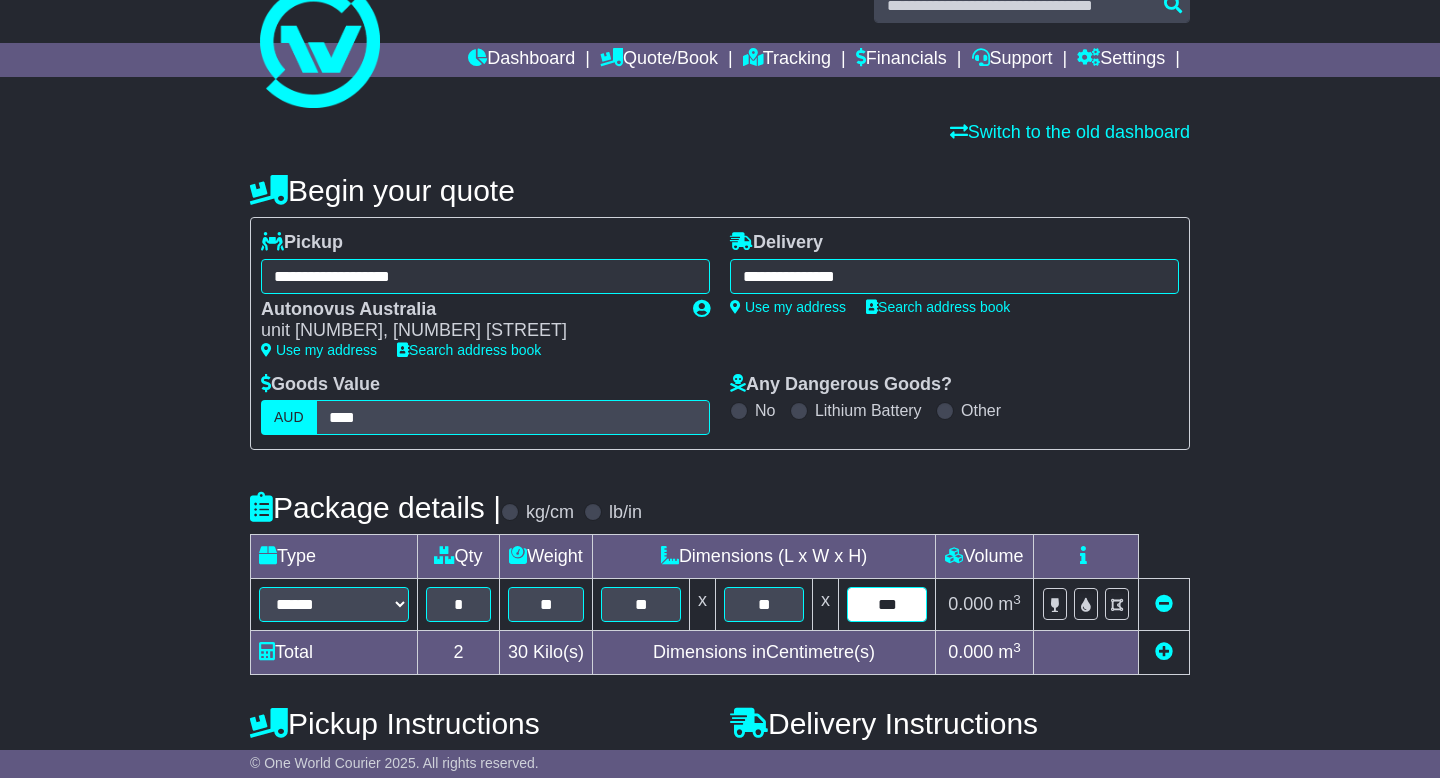 type on "***" 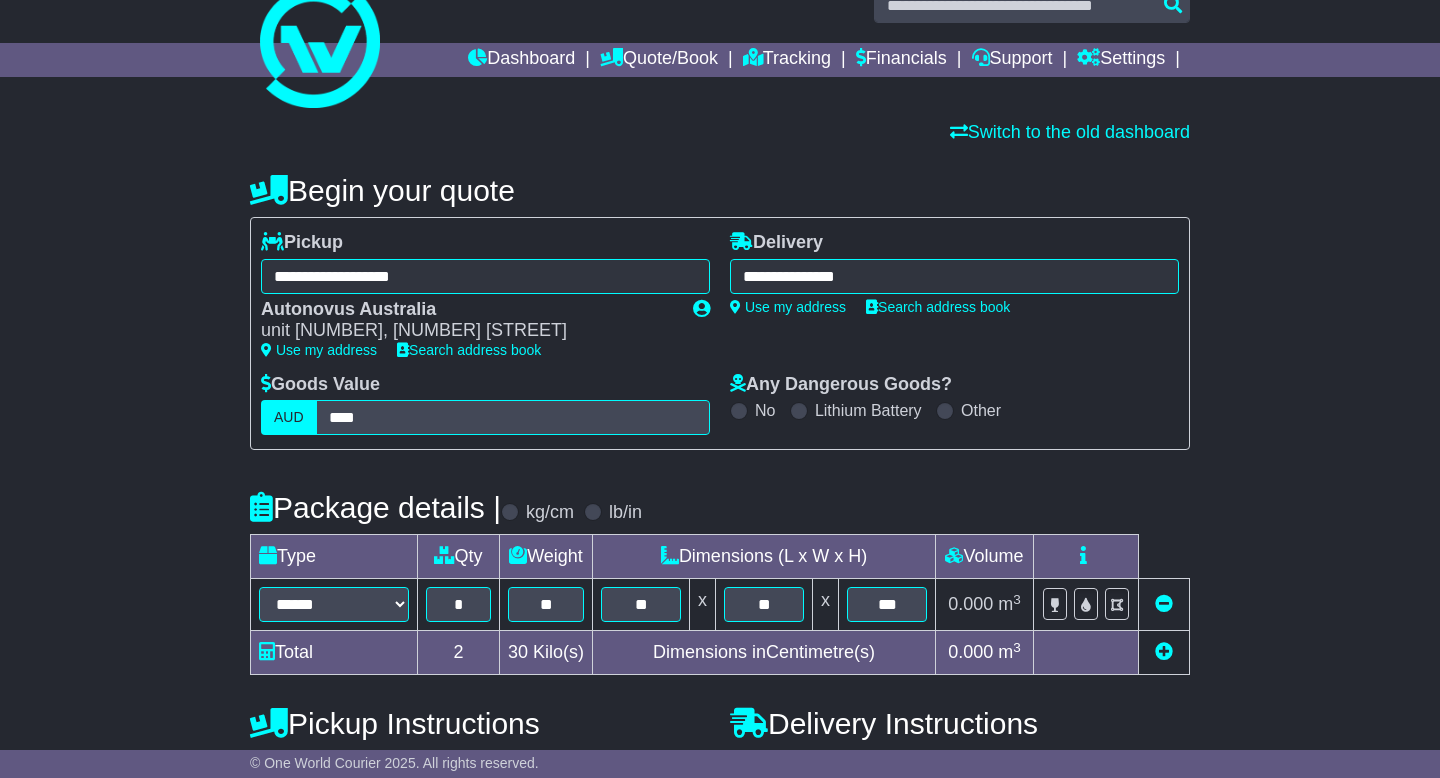 click on "**********" at bounding box center [720, 697] 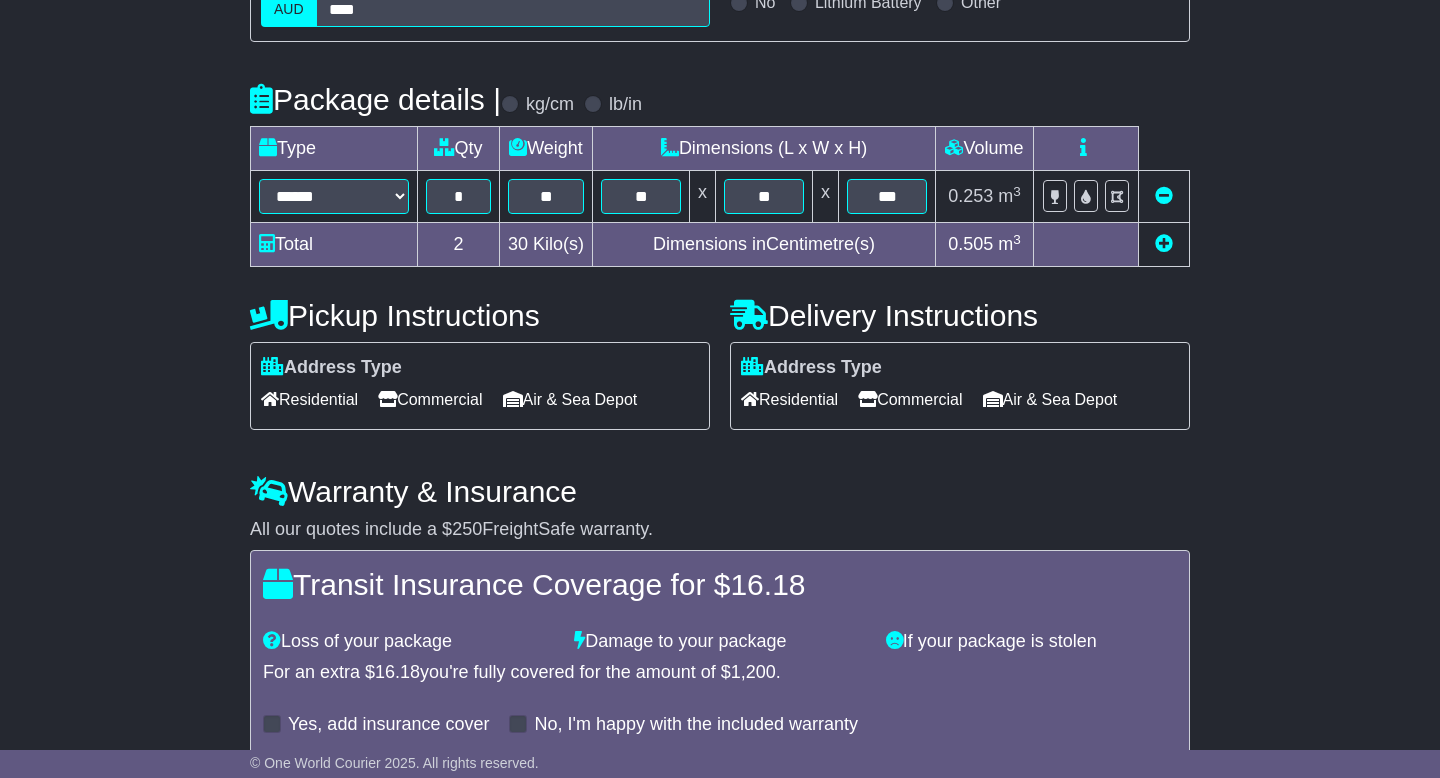 scroll, scrollTop: 526, scrollLeft: 0, axis: vertical 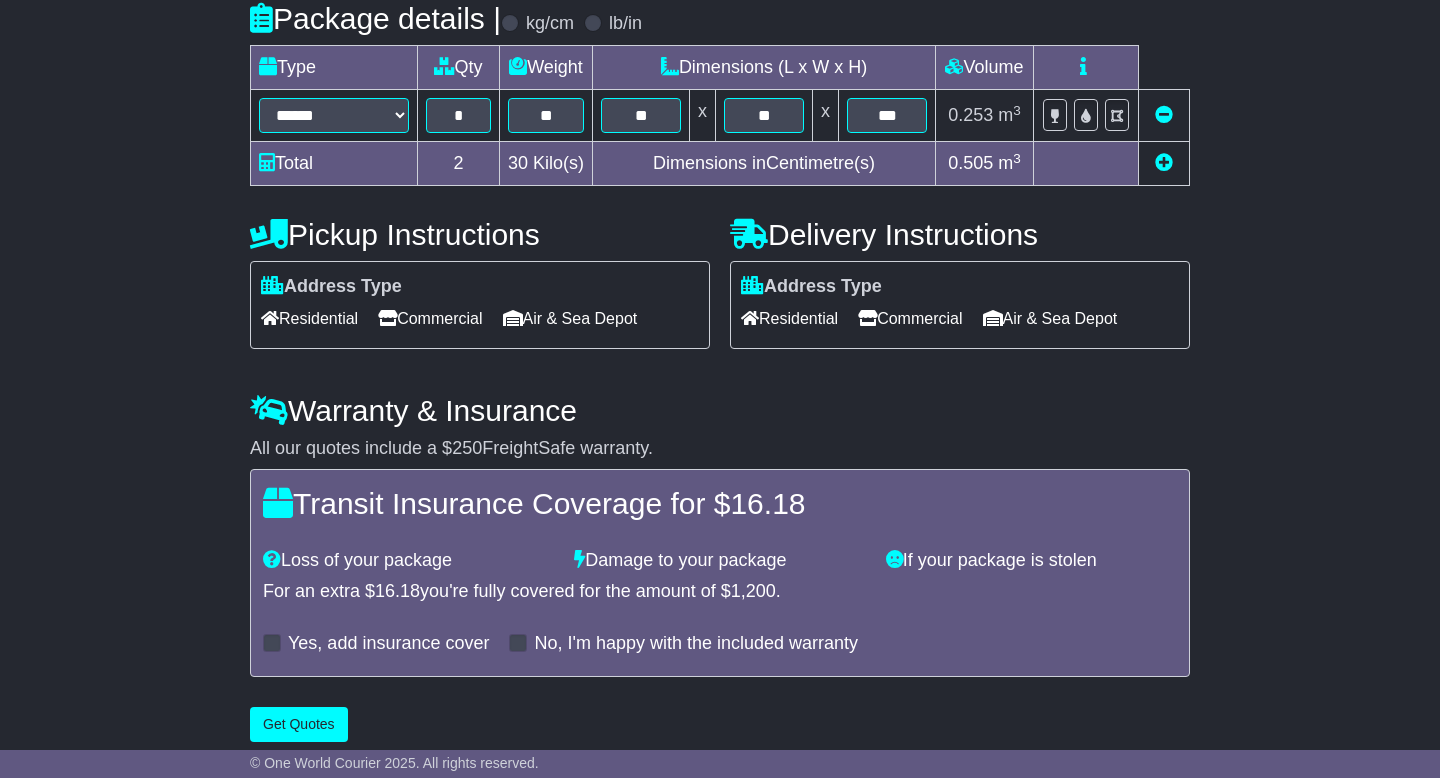 click on "Commercial" at bounding box center (910, 318) 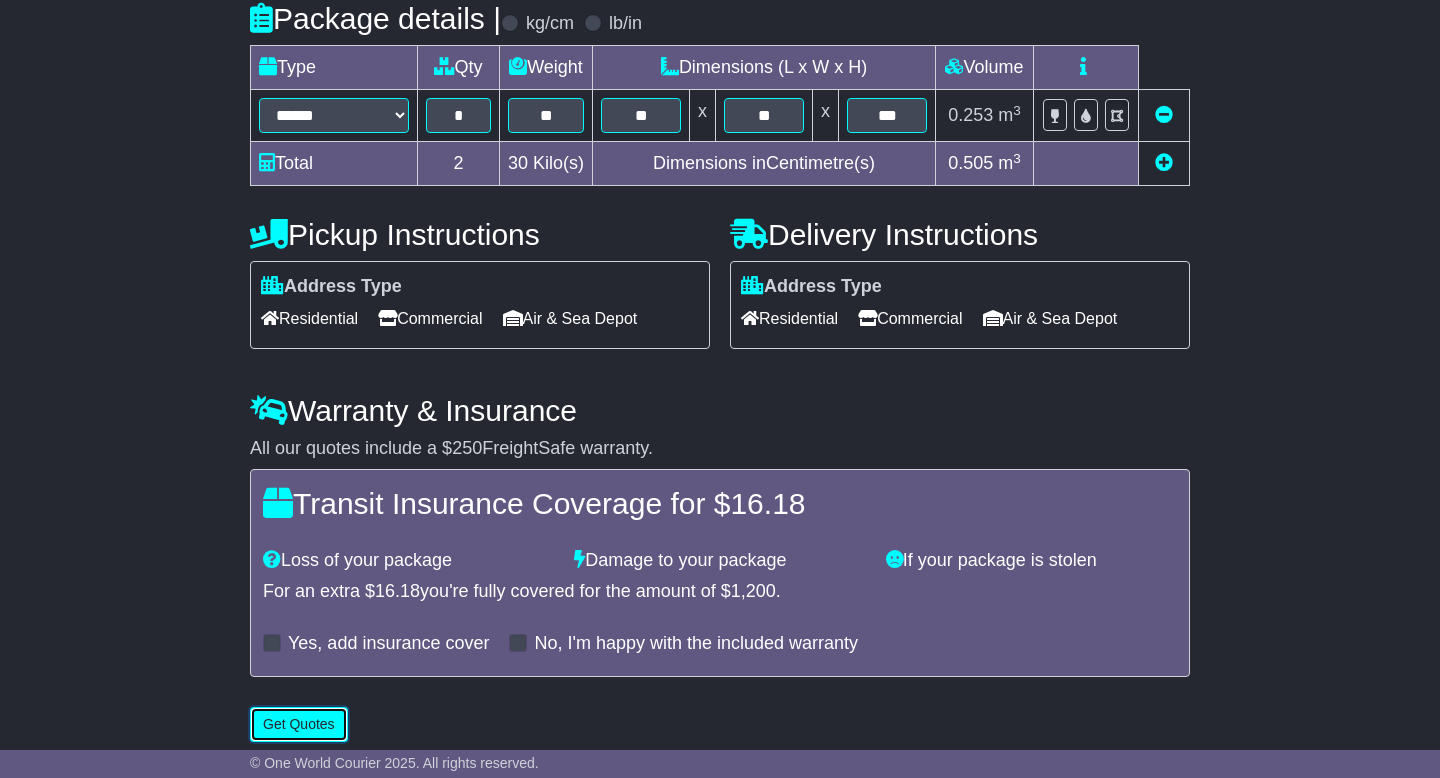 click on "Get Quotes" at bounding box center [299, 724] 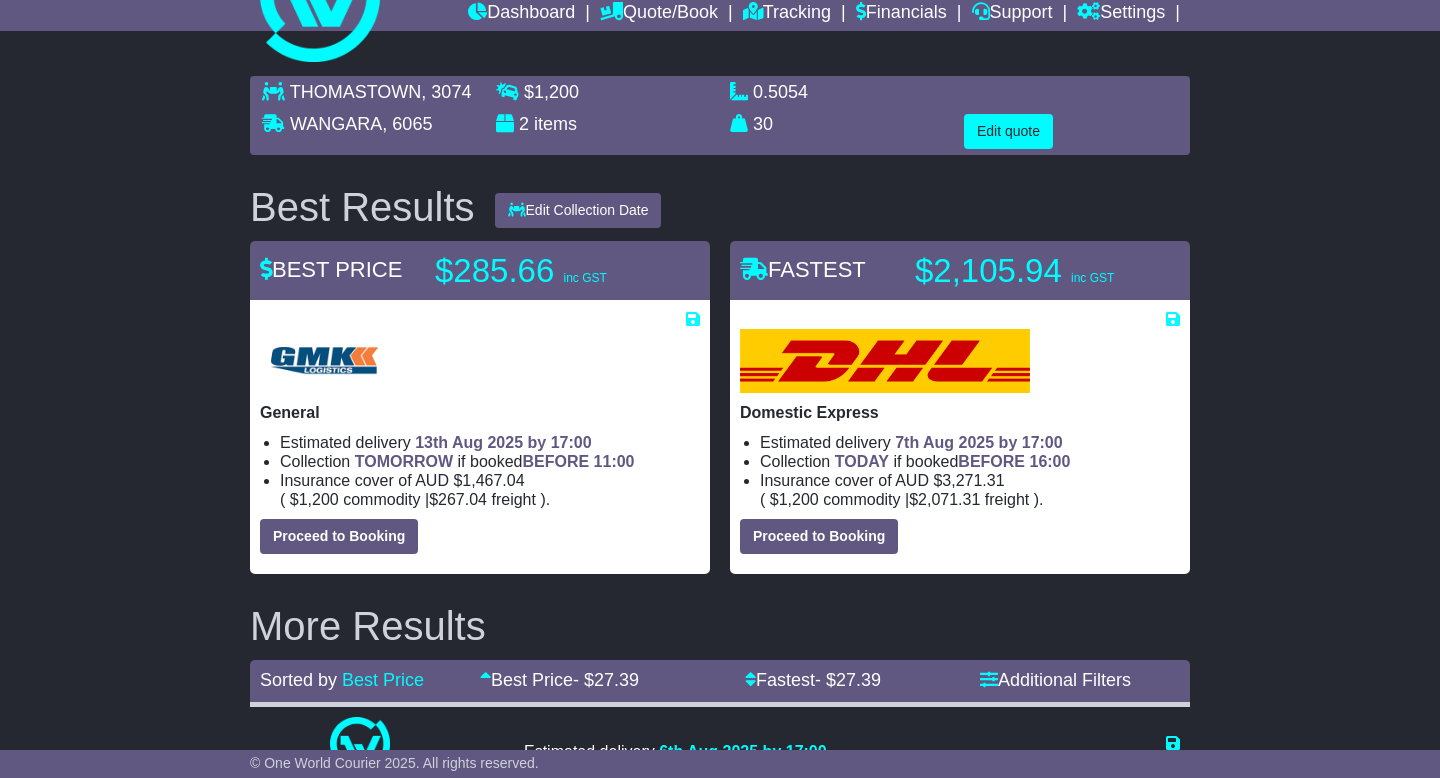 scroll, scrollTop: 0, scrollLeft: 0, axis: both 